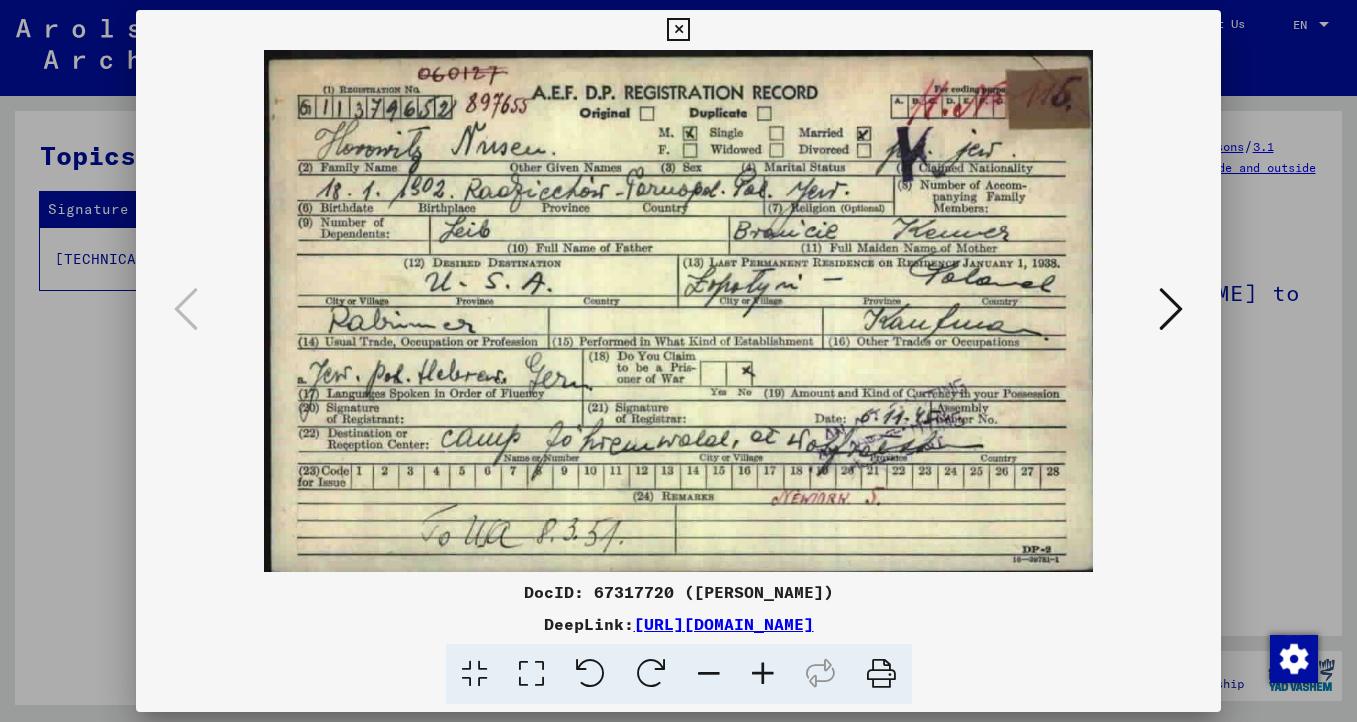 scroll, scrollTop: 0, scrollLeft: 0, axis: both 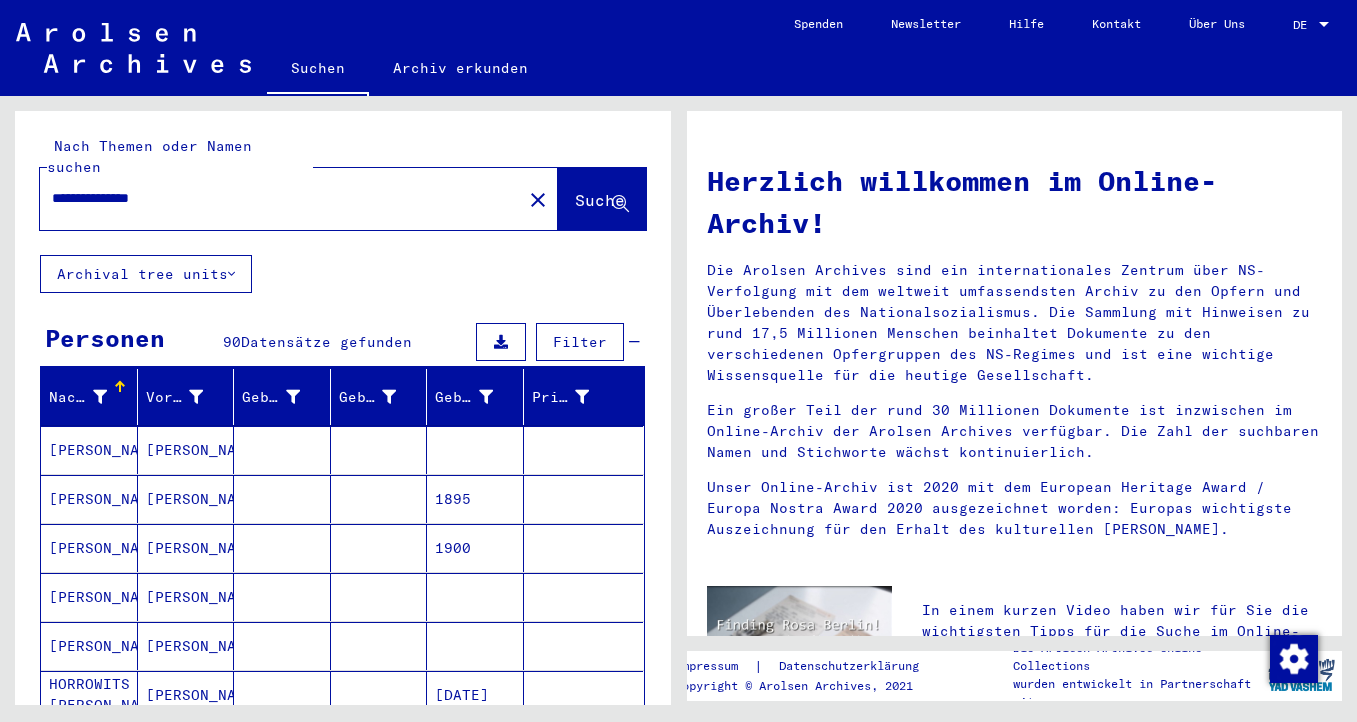click on "**********" 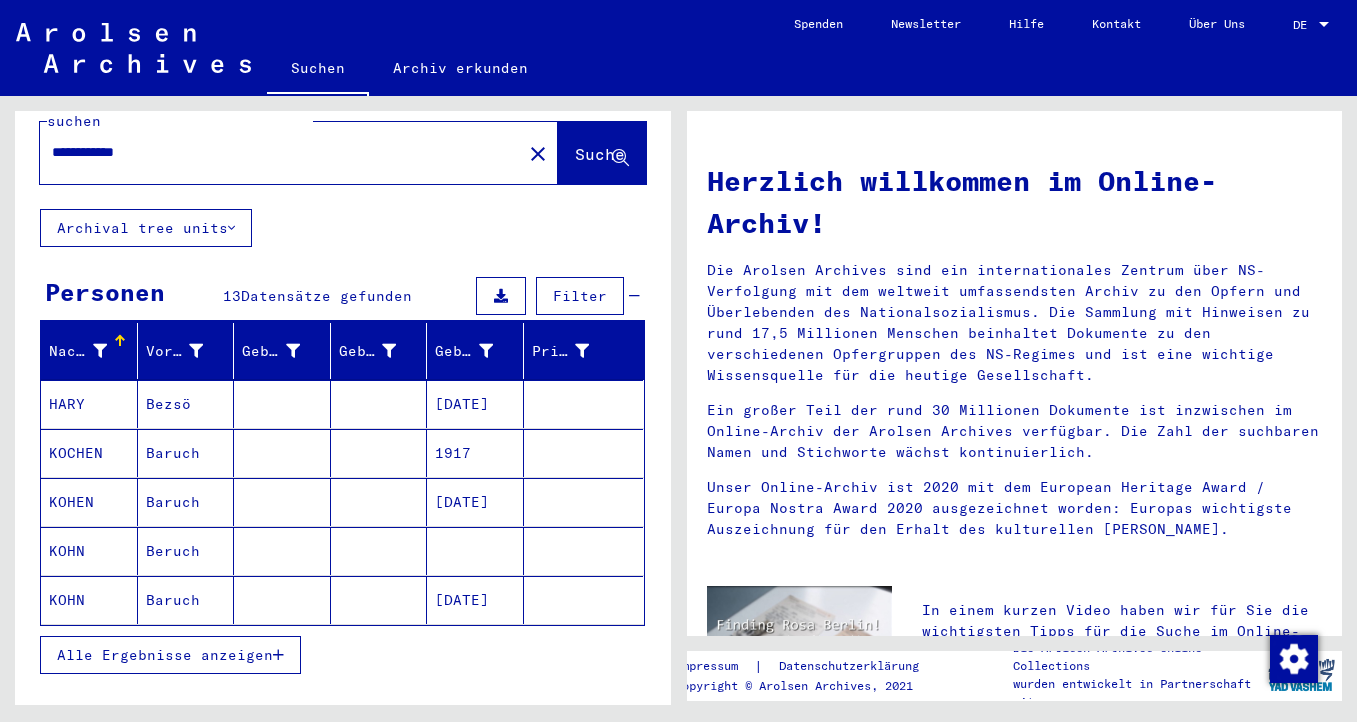 scroll, scrollTop: 51, scrollLeft: 0, axis: vertical 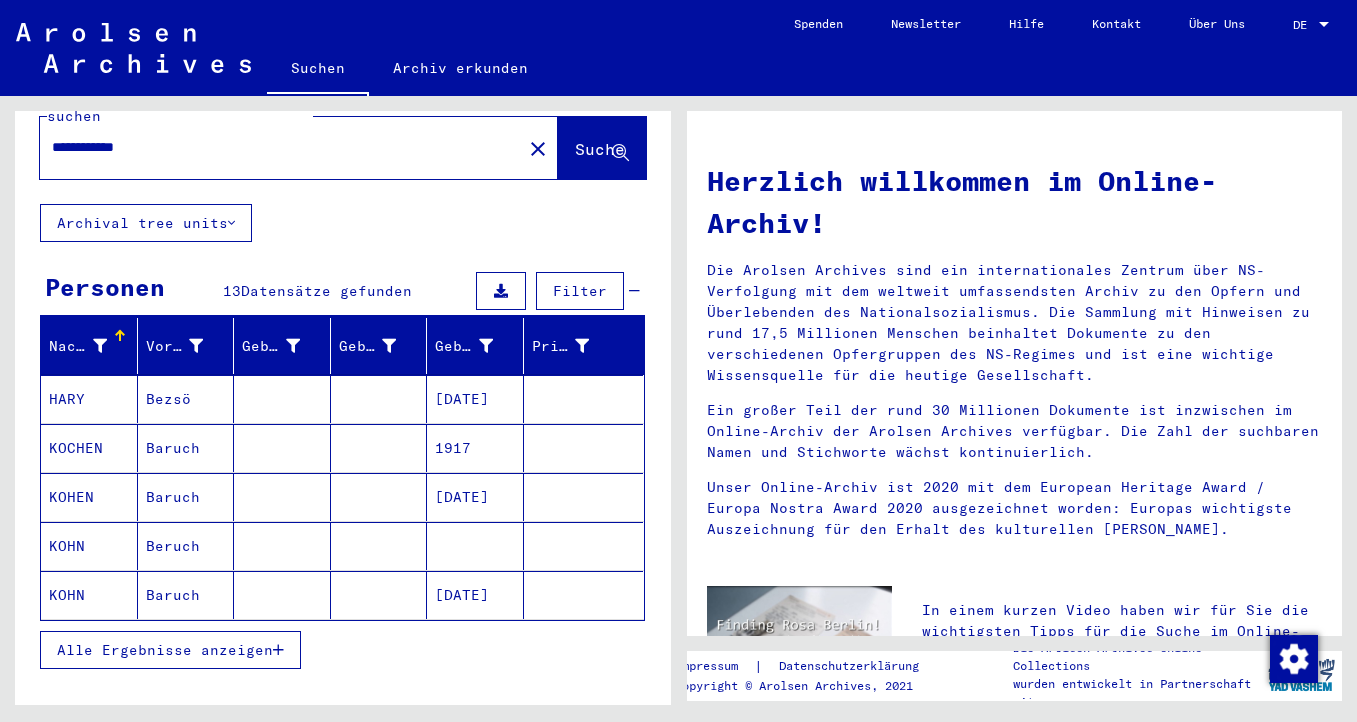 click on "Alle Ergebnisse anzeigen" at bounding box center (165, 650) 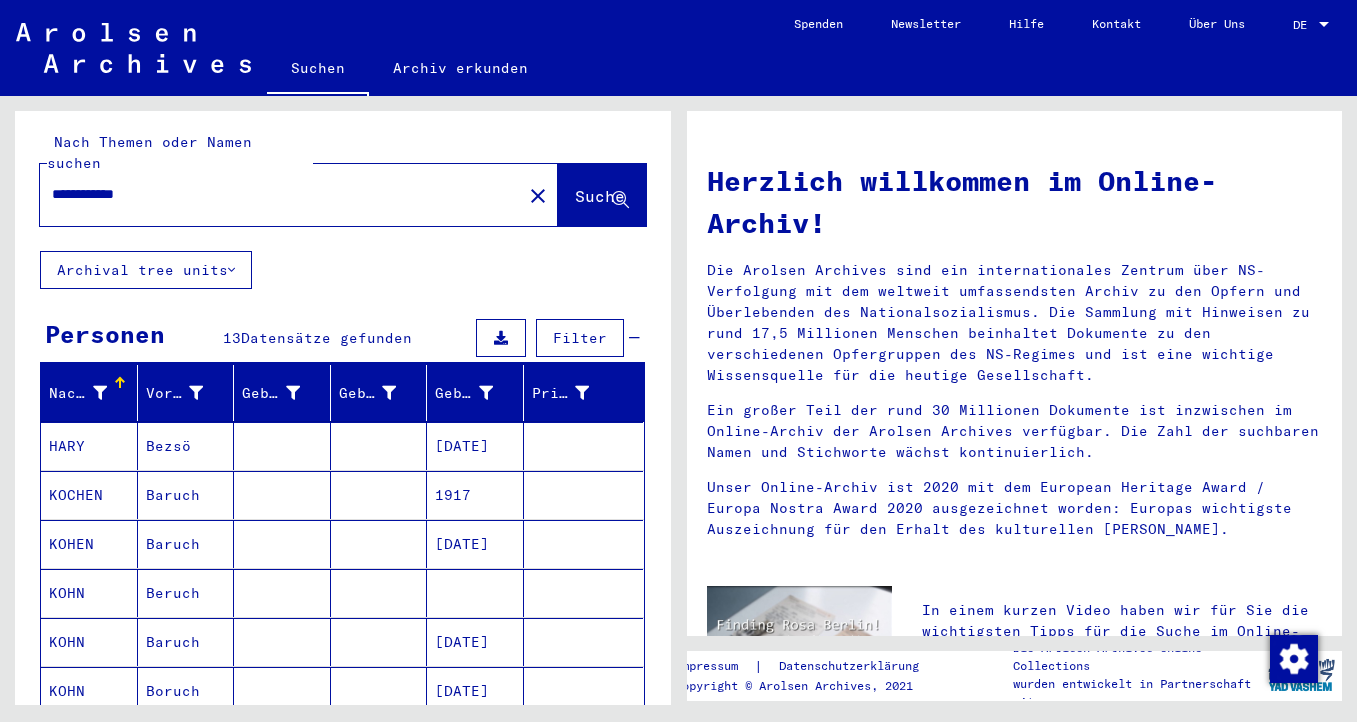 scroll, scrollTop: 0, scrollLeft: 0, axis: both 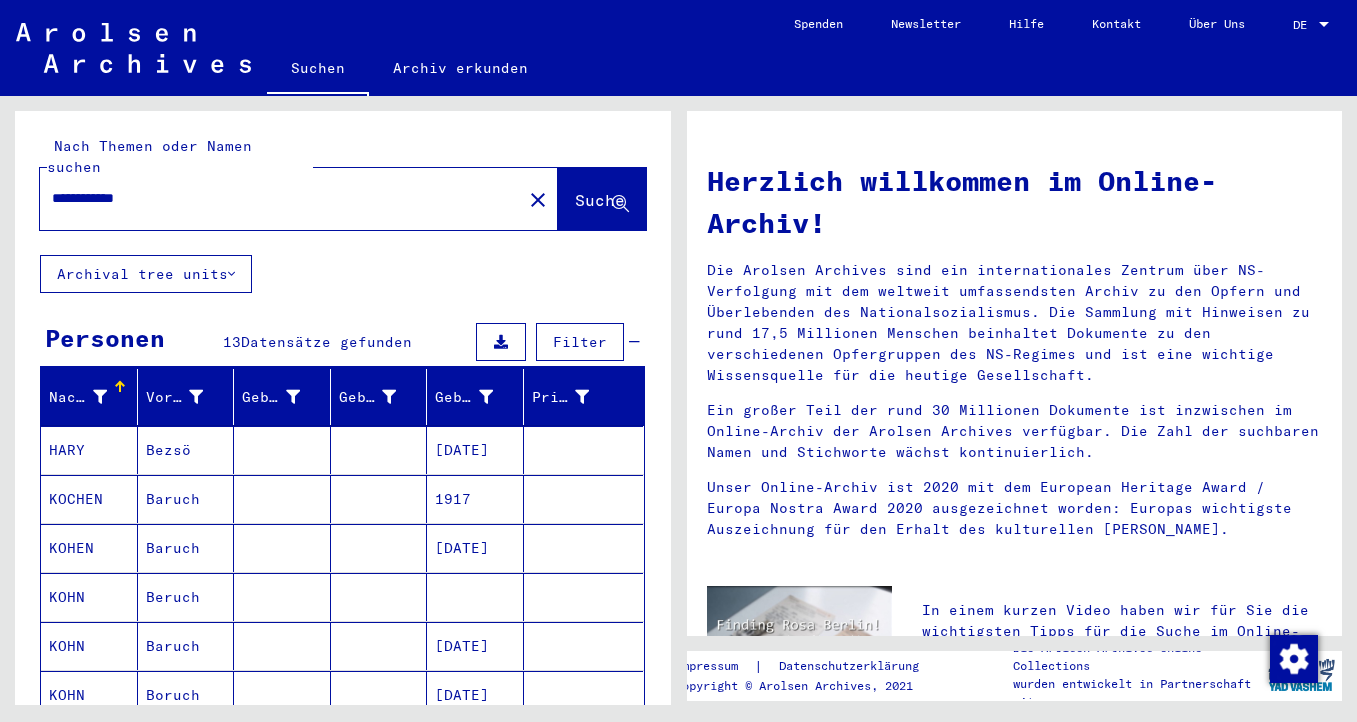 click on "**********" at bounding box center [275, 198] 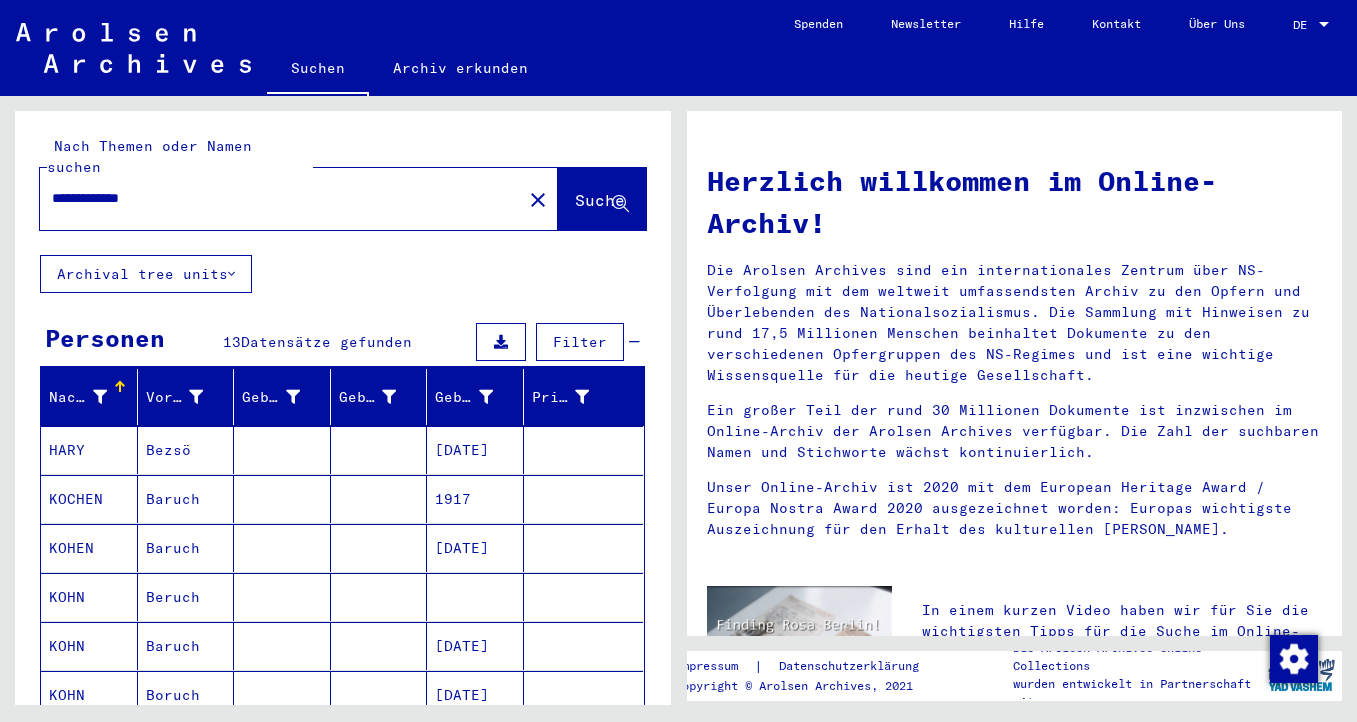 type on "**********" 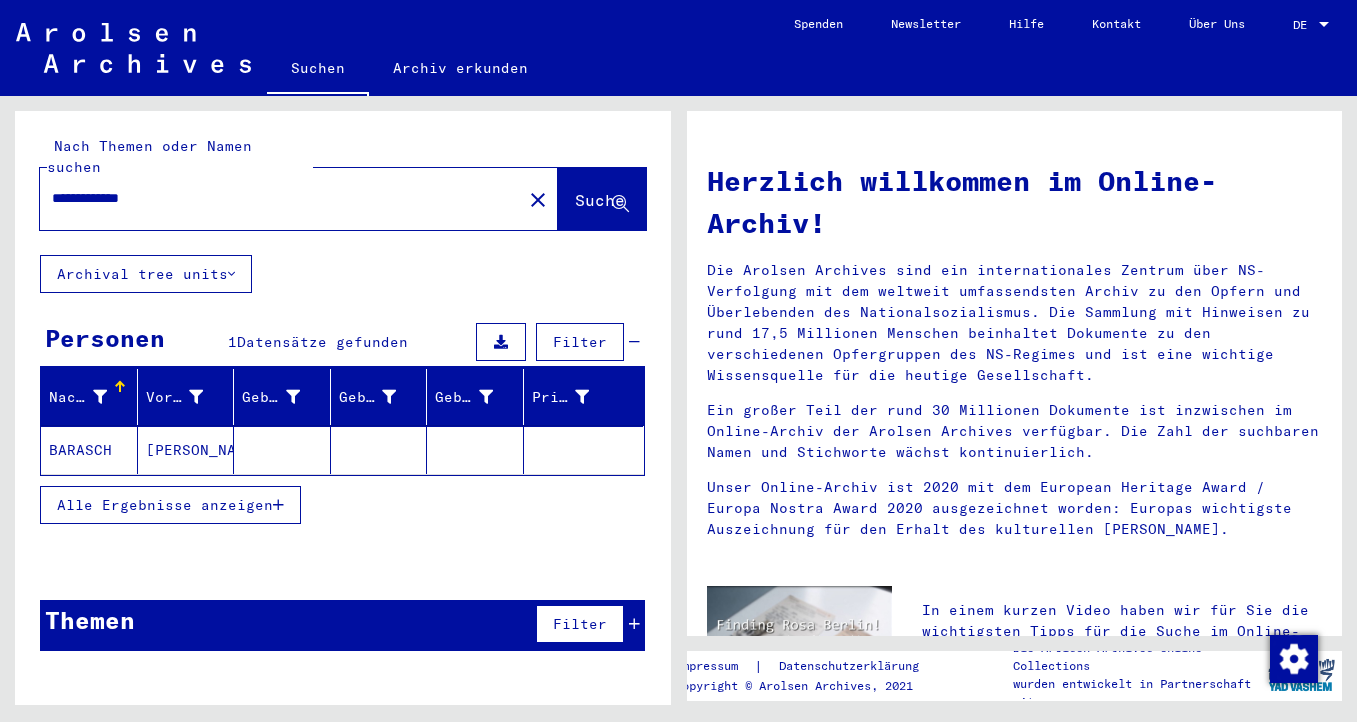 click on "BARASCH" 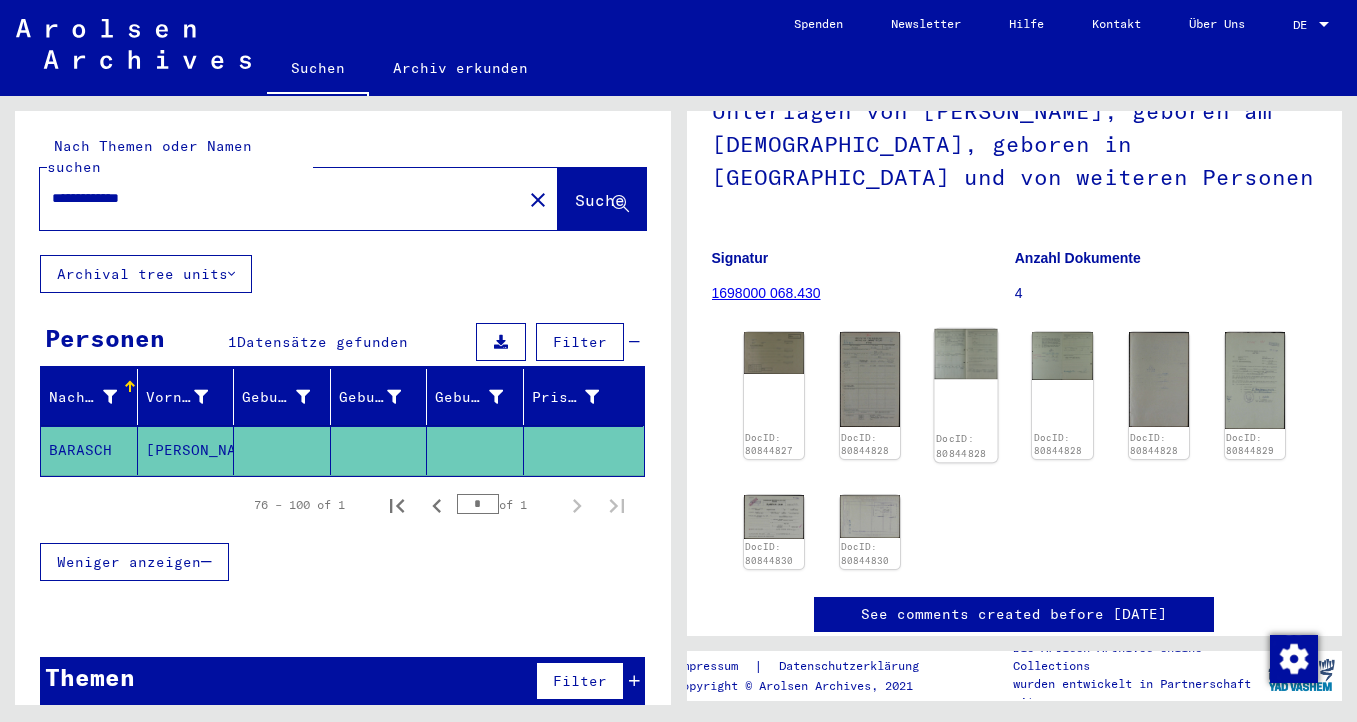 scroll, scrollTop: 189, scrollLeft: 0, axis: vertical 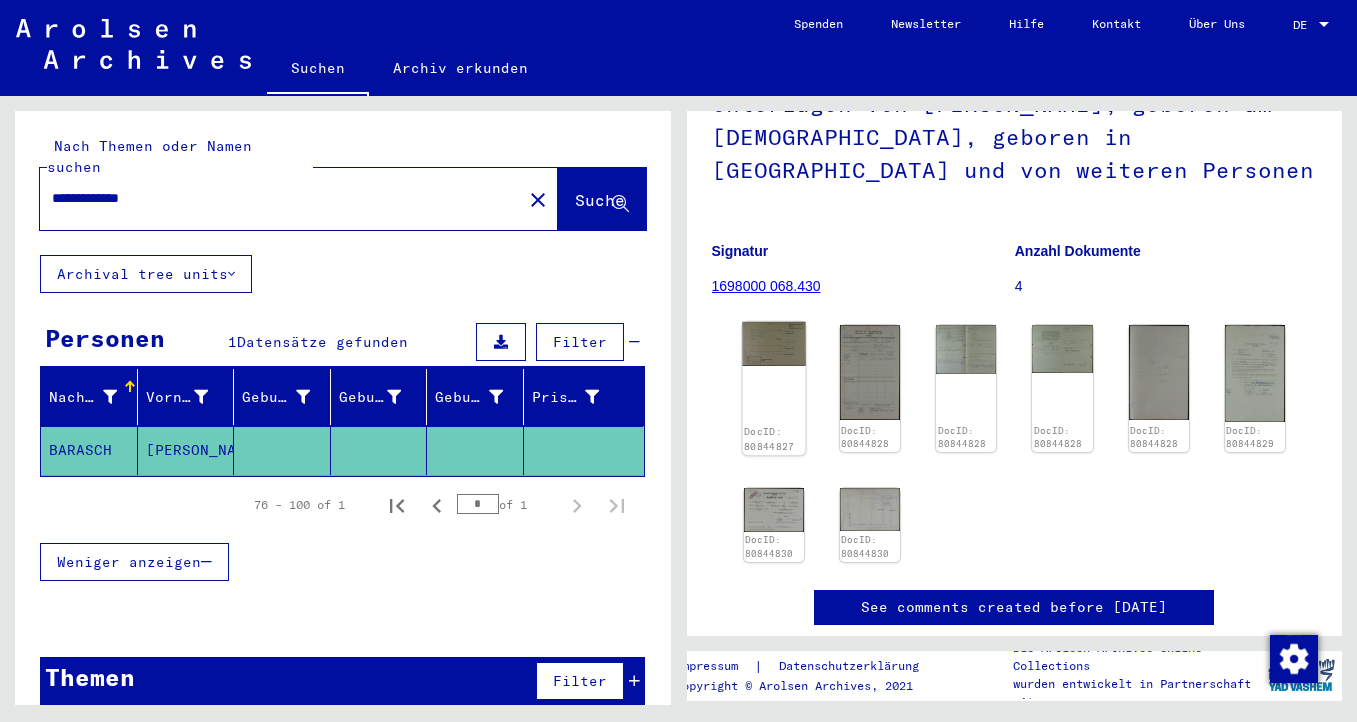click 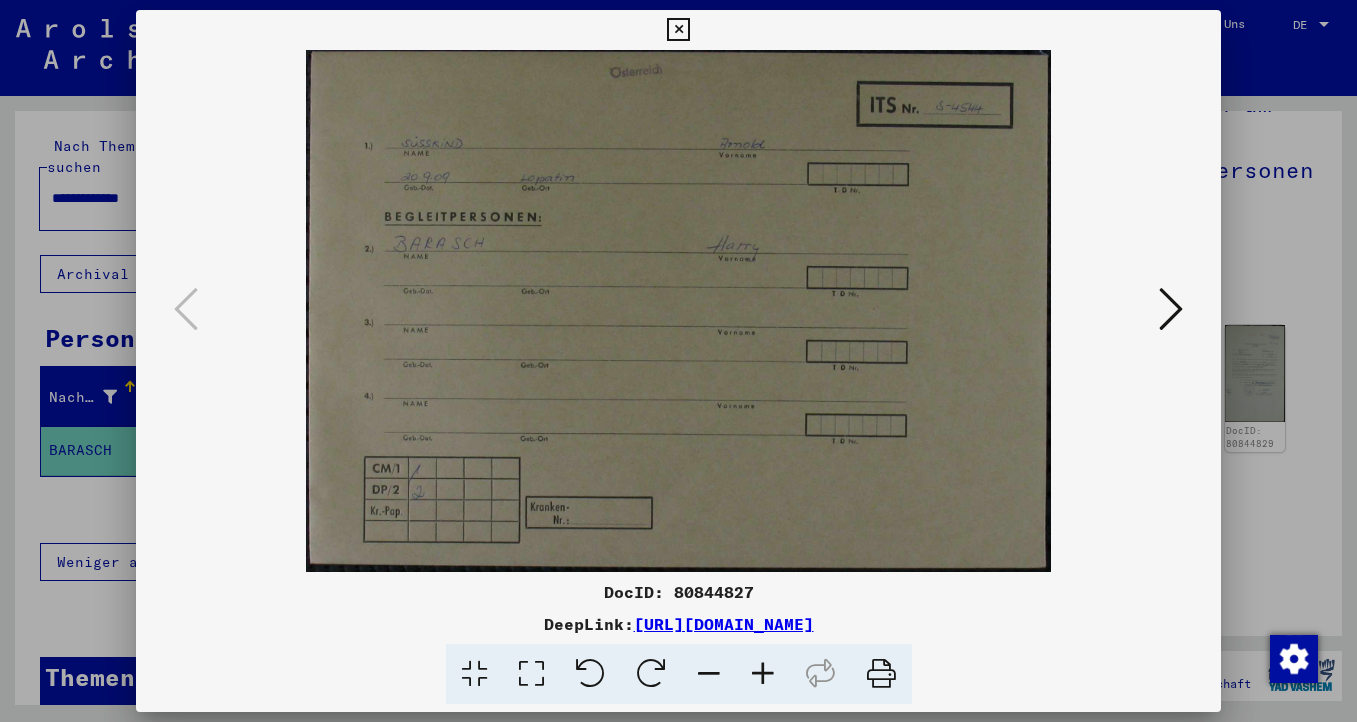 type 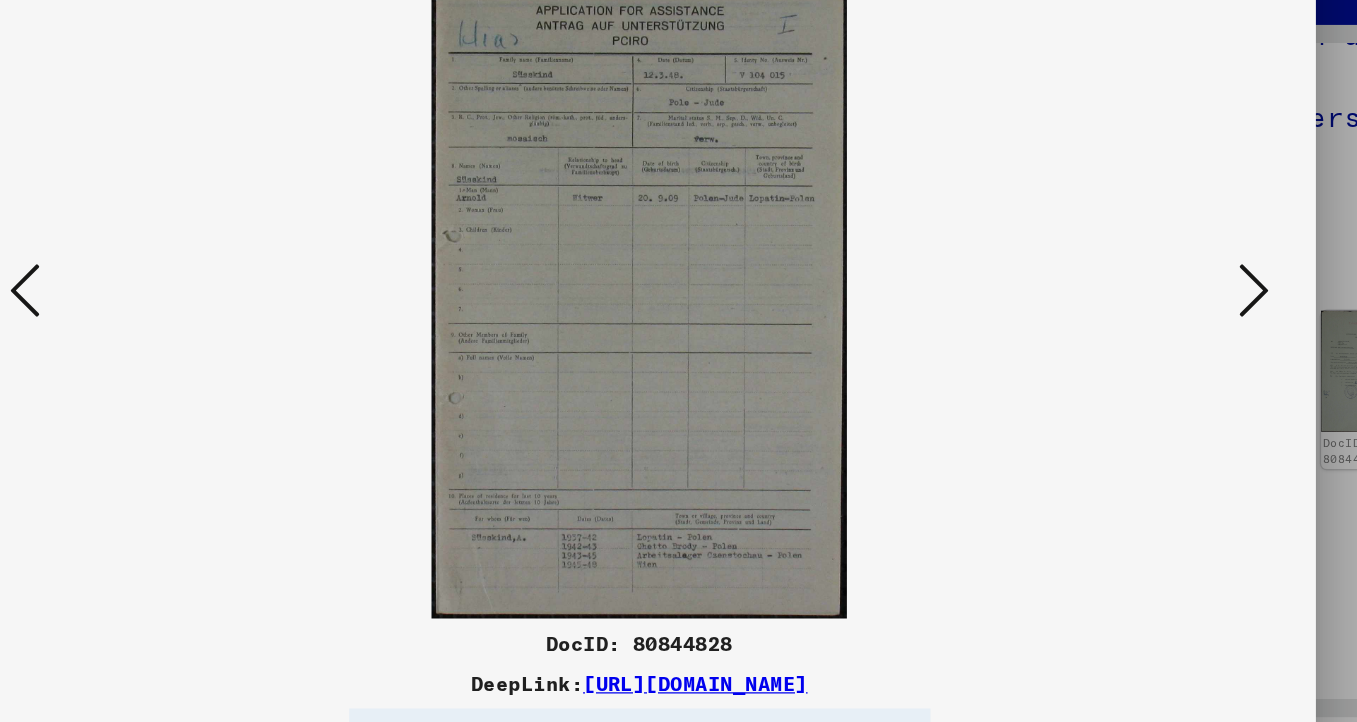 click at bounding box center [1171, 309] 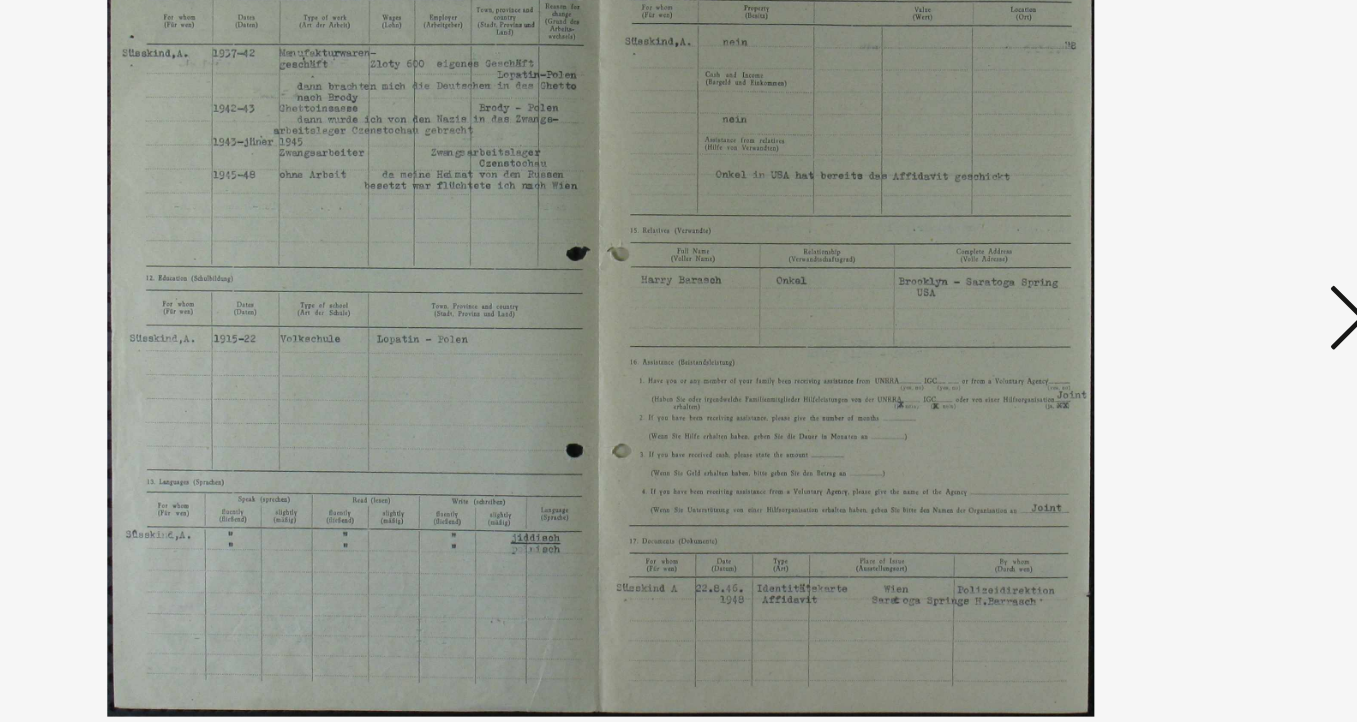 click at bounding box center (1171, 309) 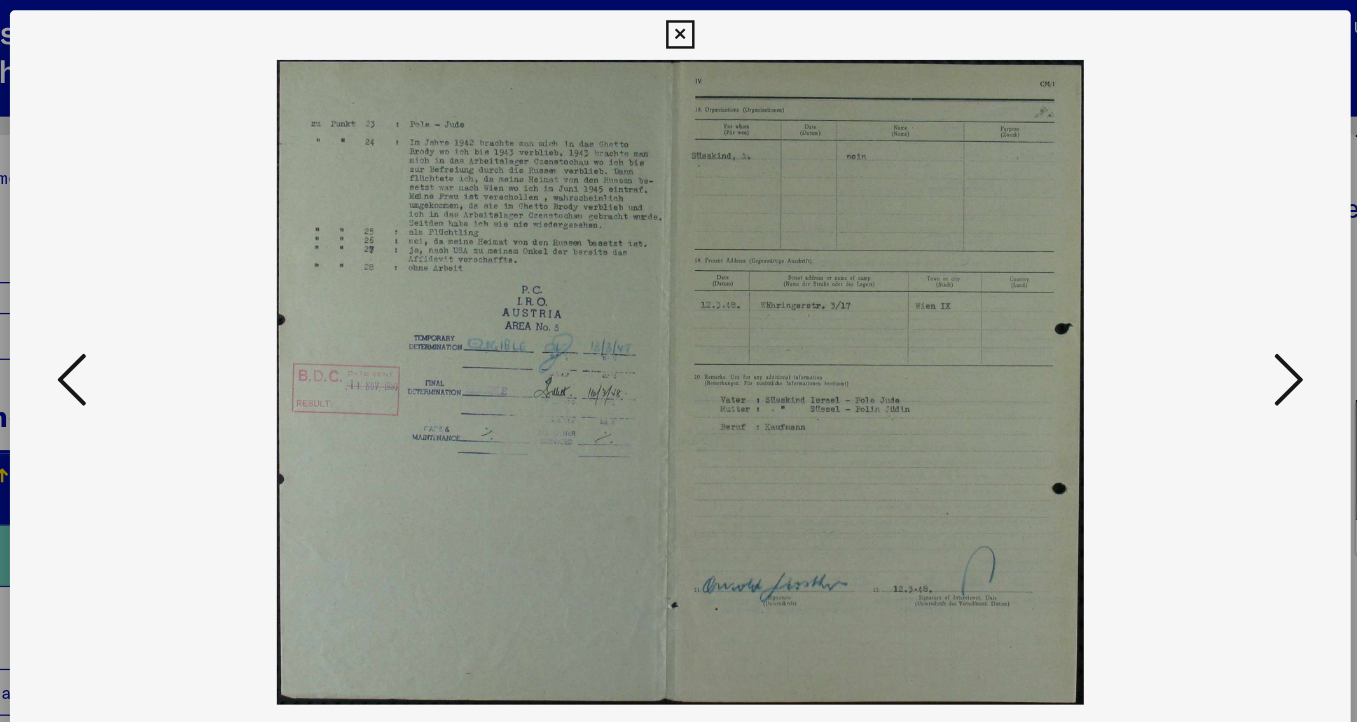 click at bounding box center (1171, 309) 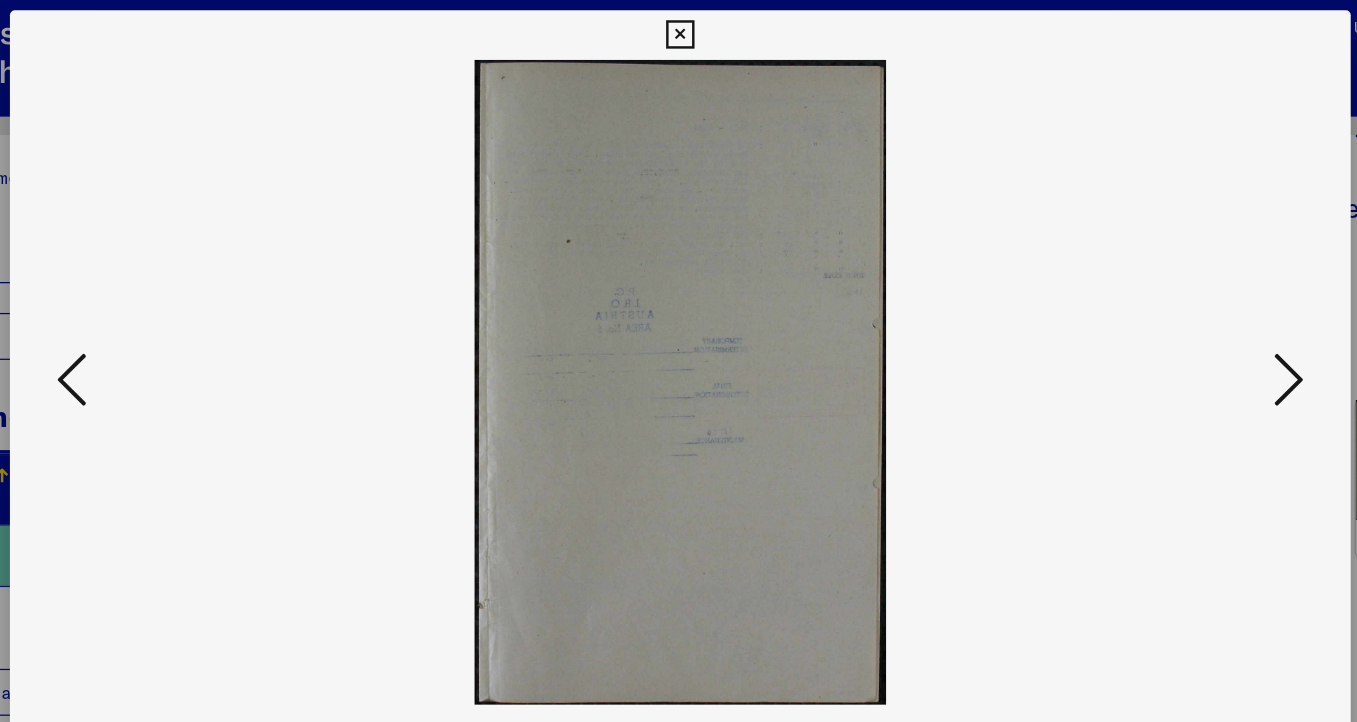 click at bounding box center (1171, 309) 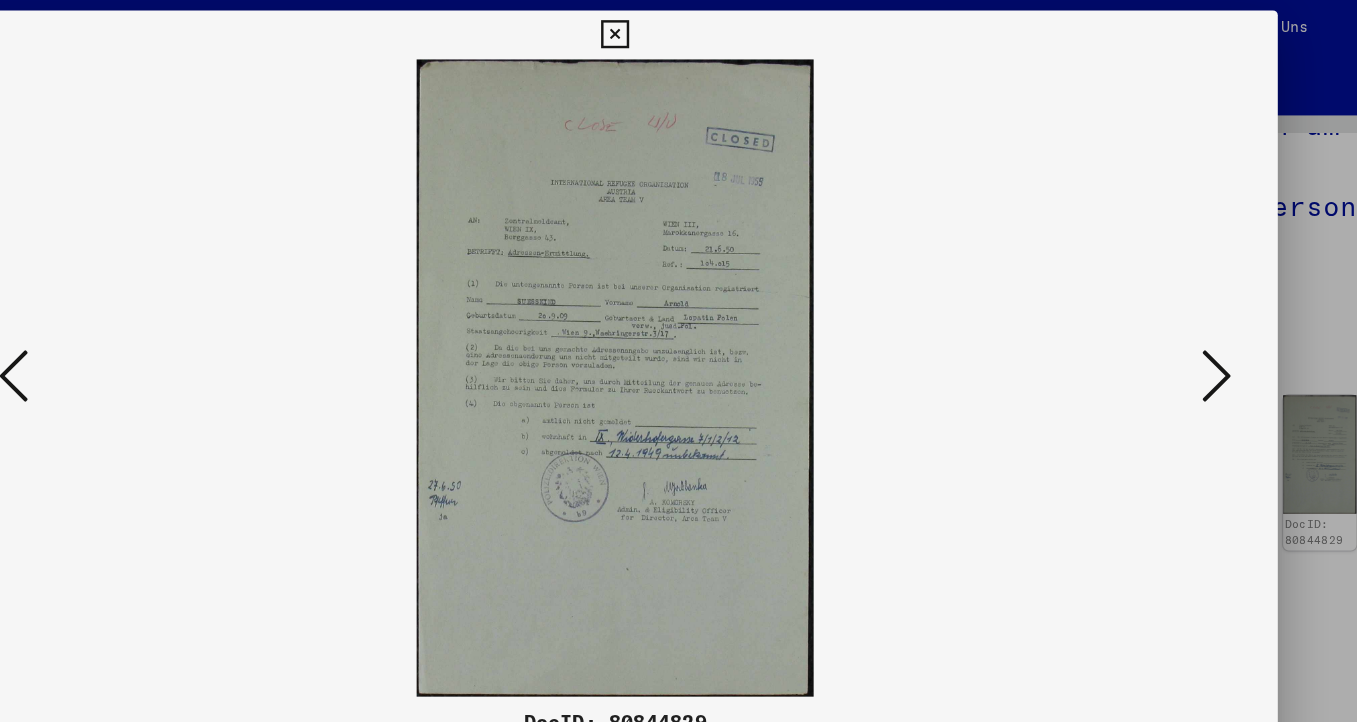 click at bounding box center (1171, 309) 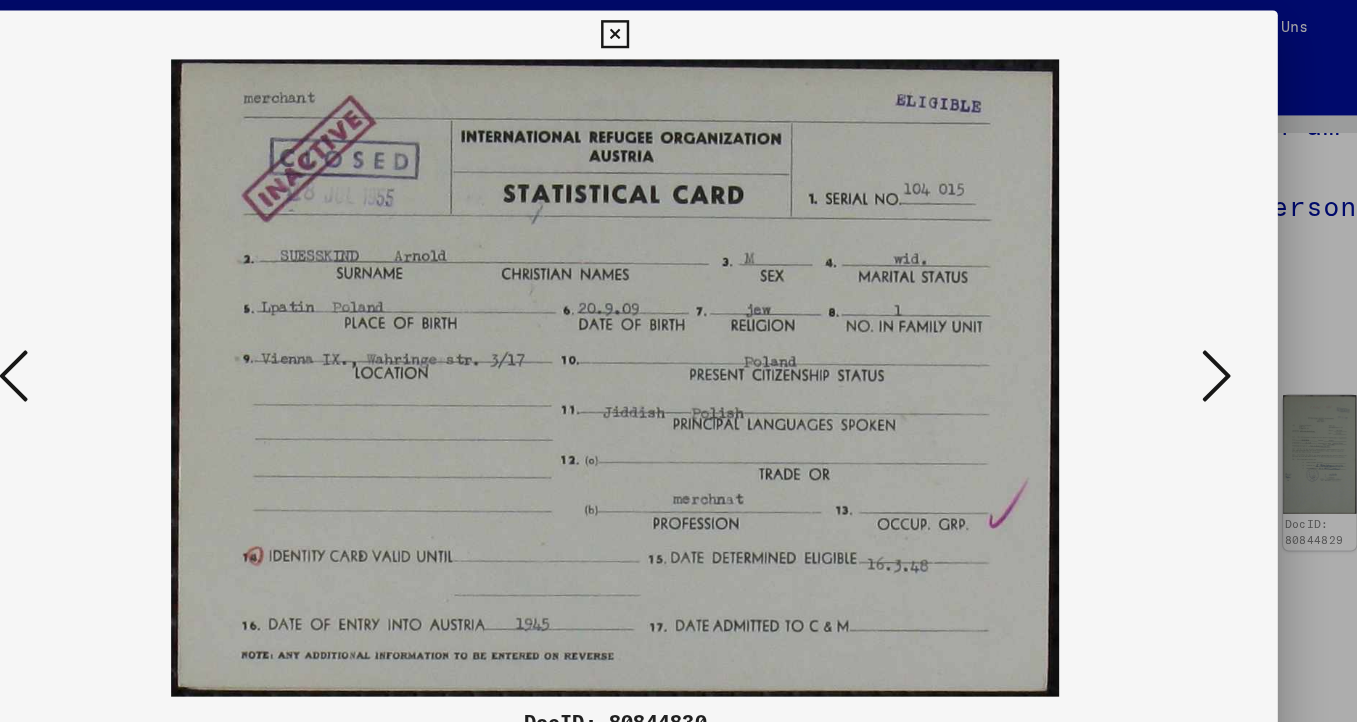 click at bounding box center (1171, 309) 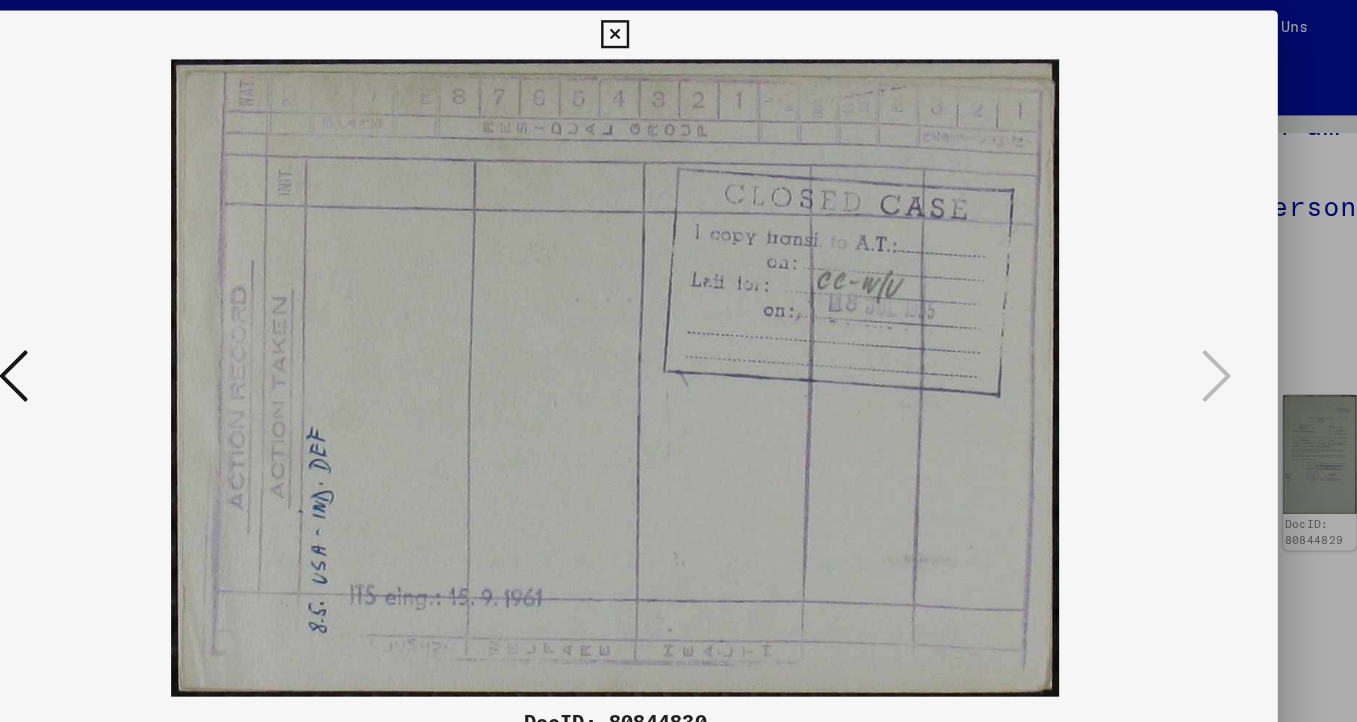click at bounding box center [186, 309] 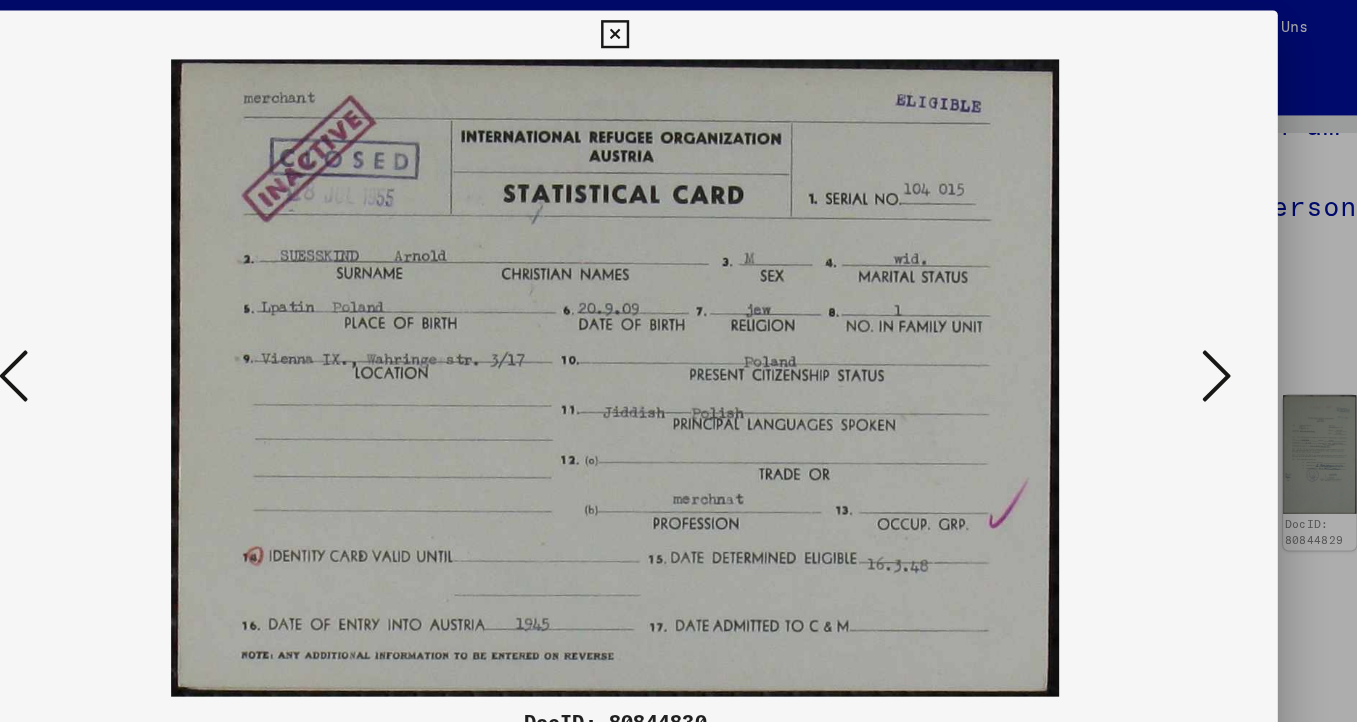 click at bounding box center (186, 309) 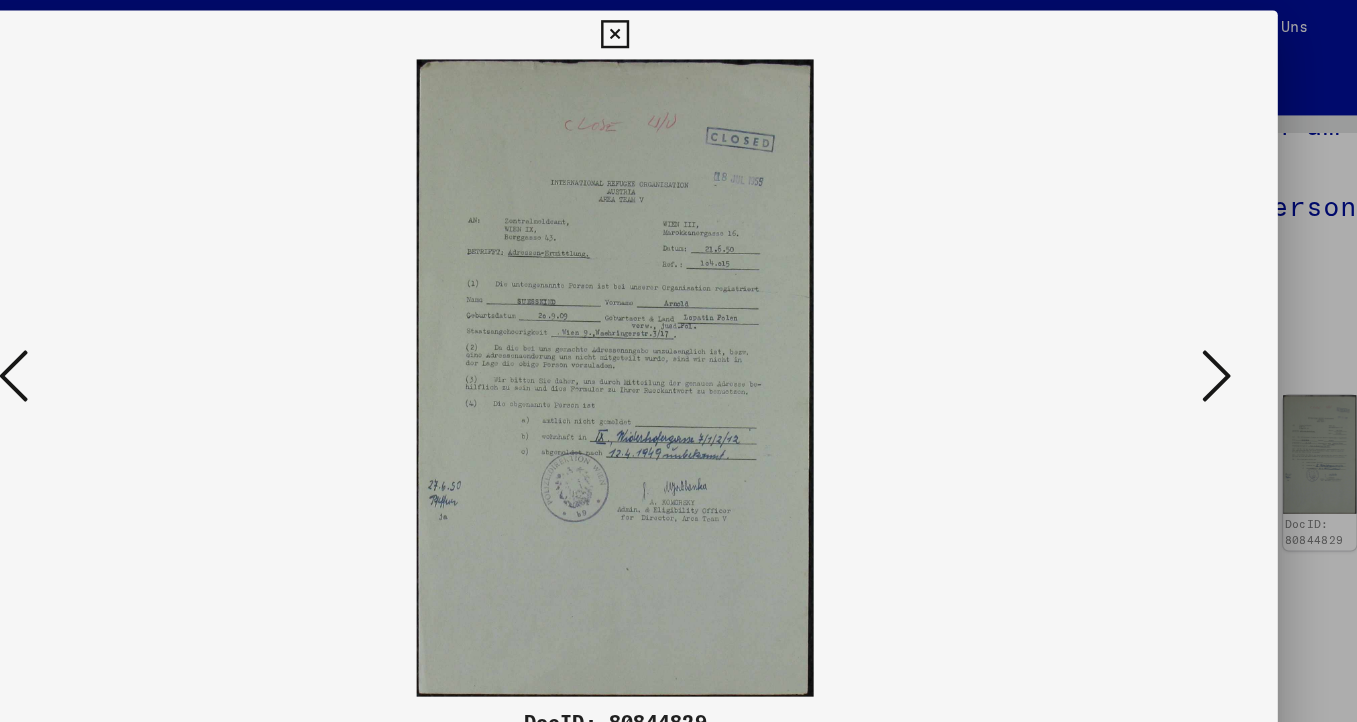 click at bounding box center (186, 309) 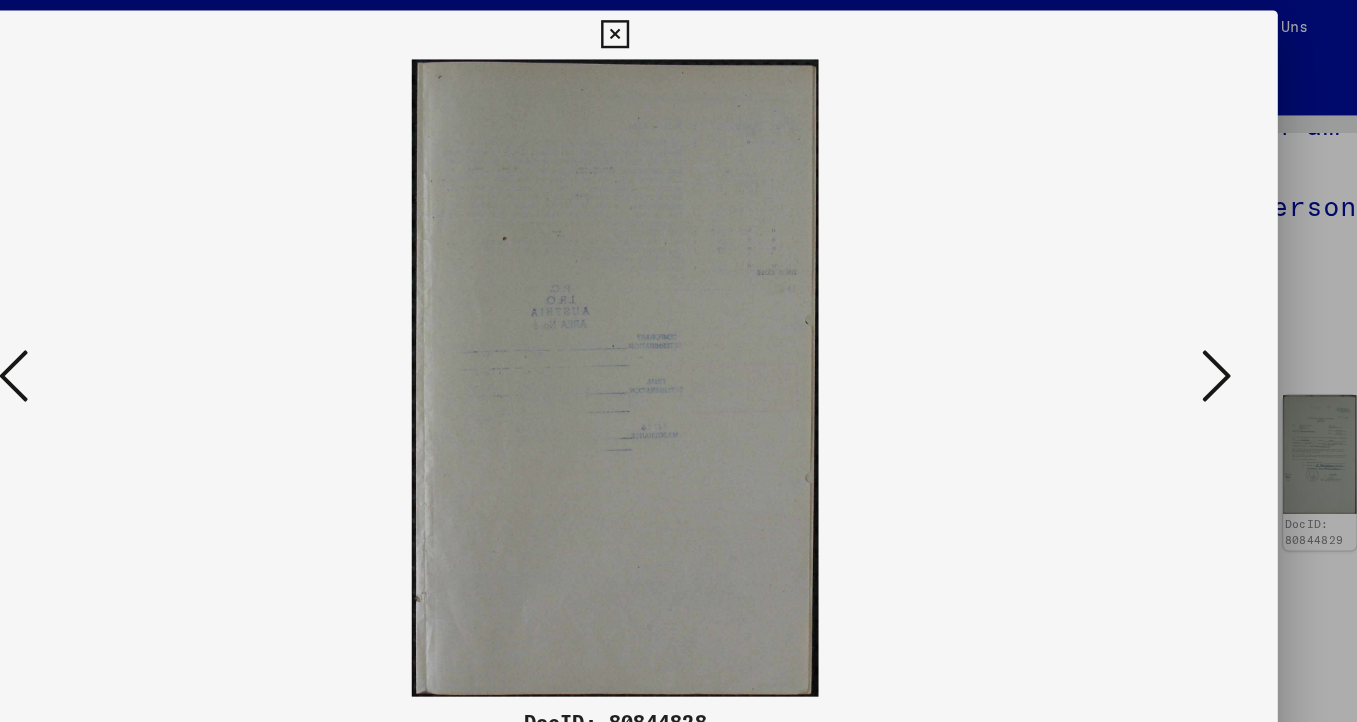 click at bounding box center [186, 309] 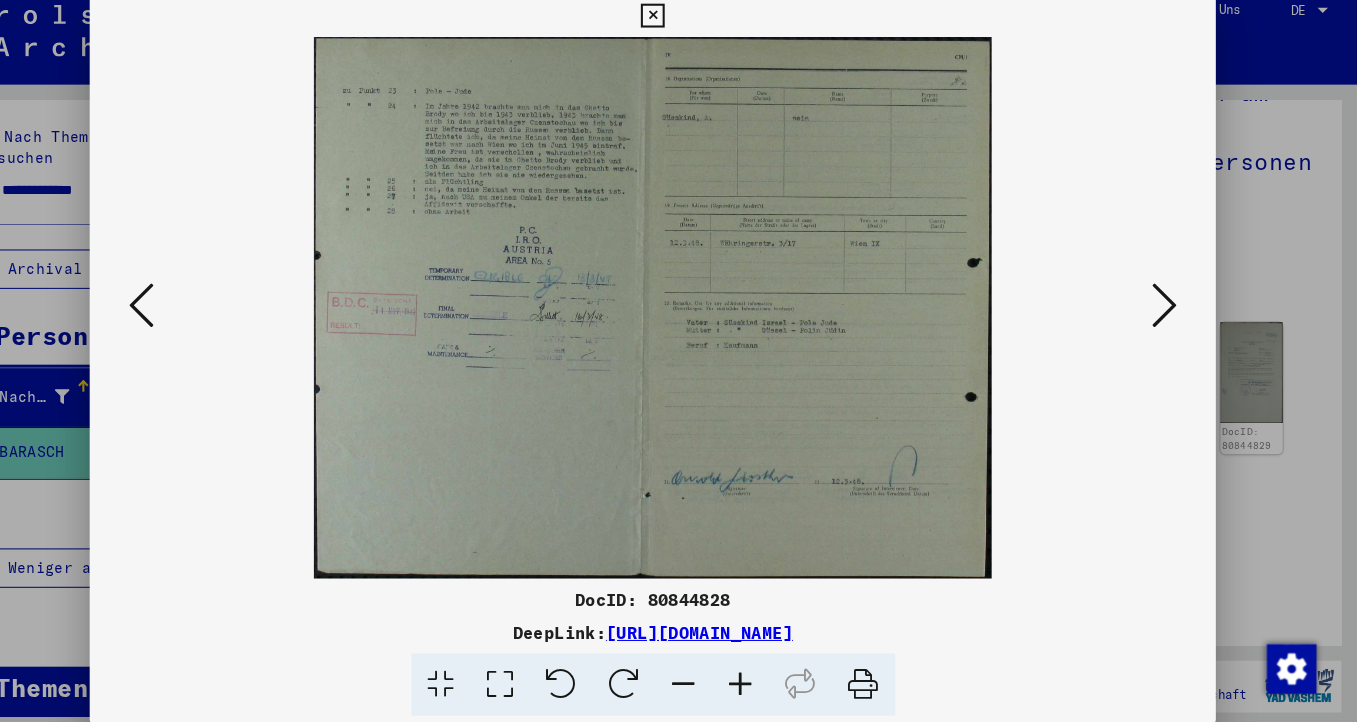 click at bounding box center (186, 309) 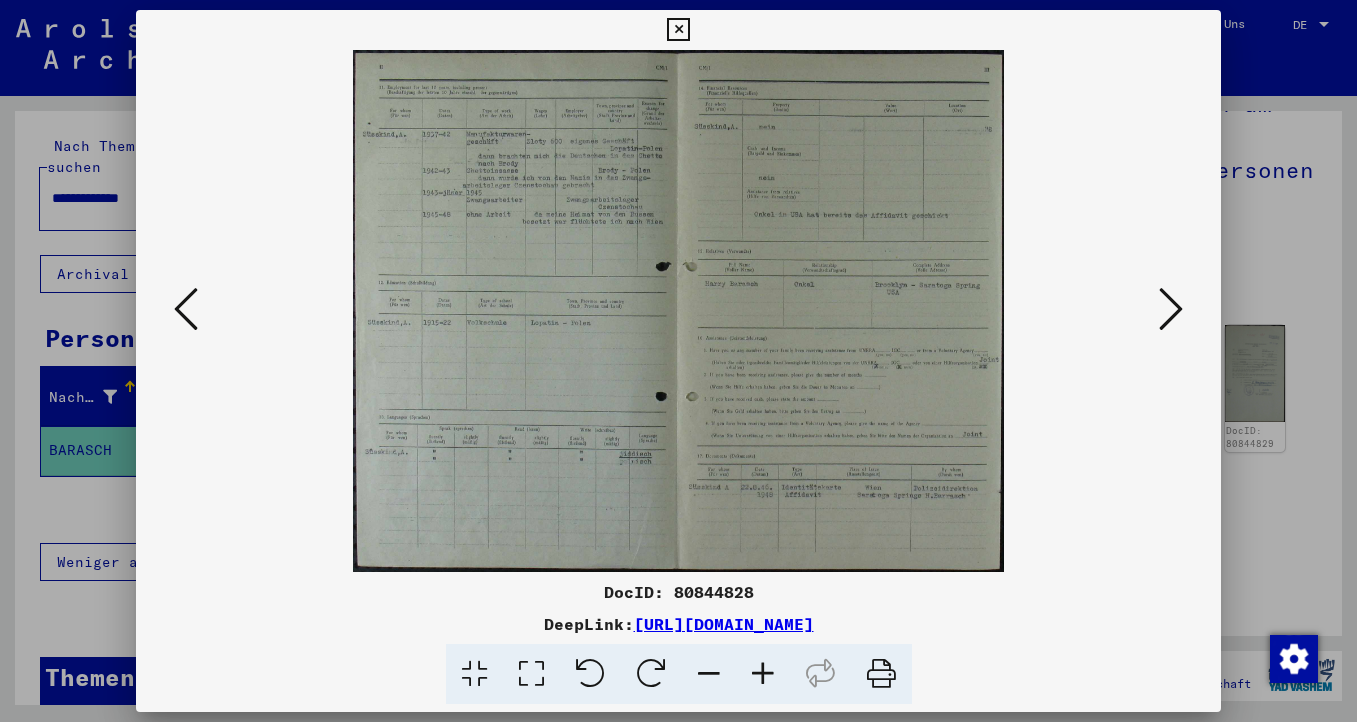 click at bounding box center (678, 30) 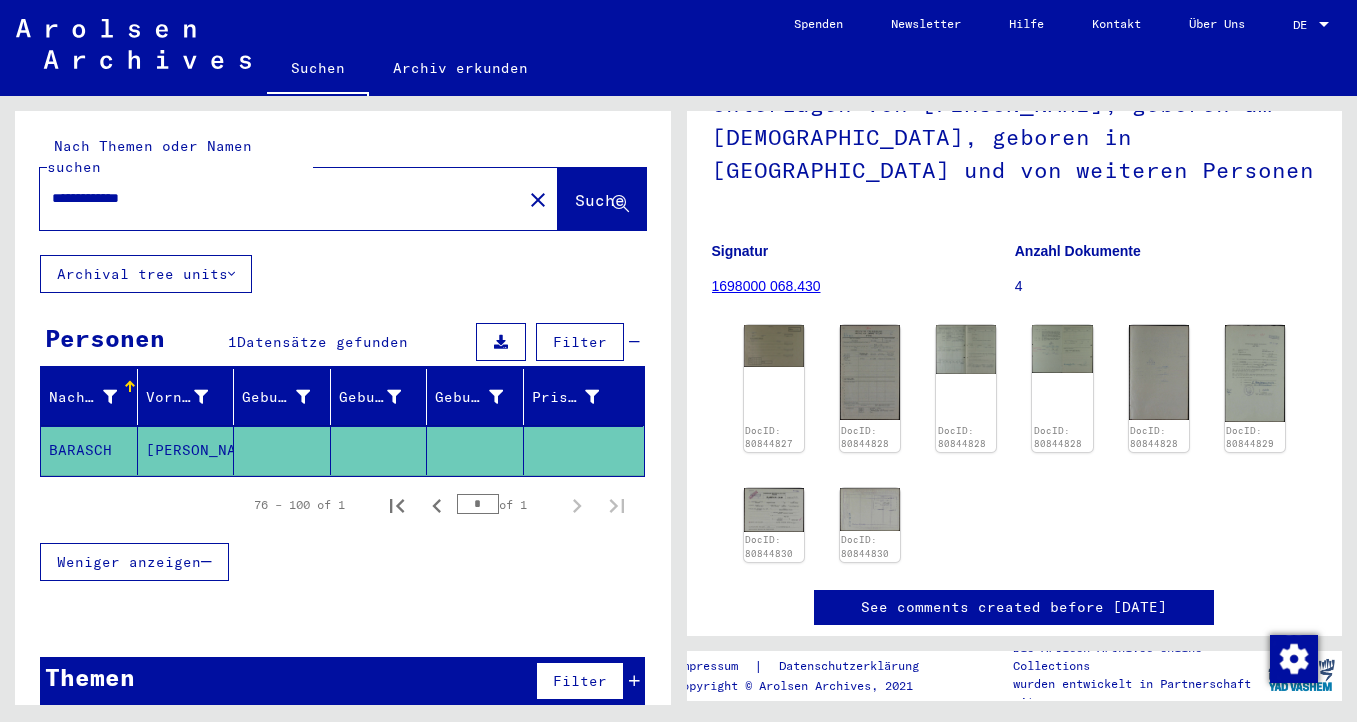 click on "**********" at bounding box center (281, 198) 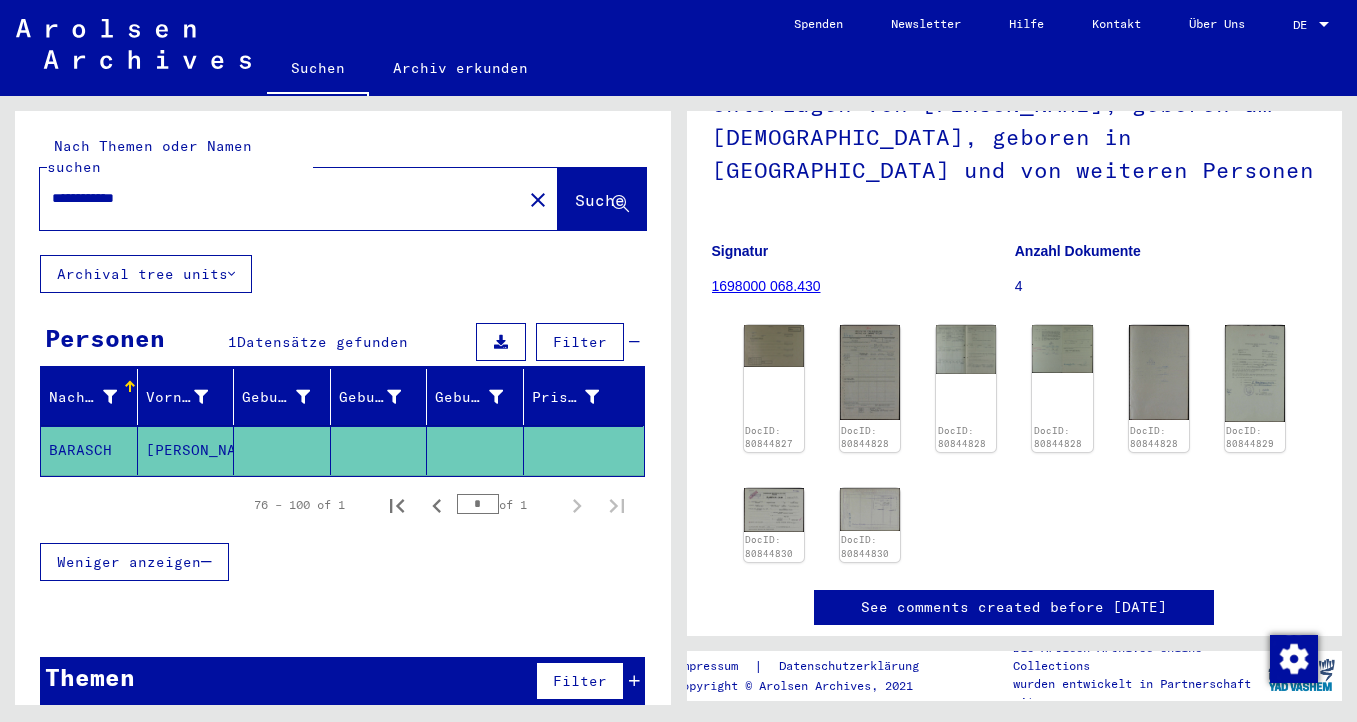 scroll, scrollTop: 4, scrollLeft: 0, axis: vertical 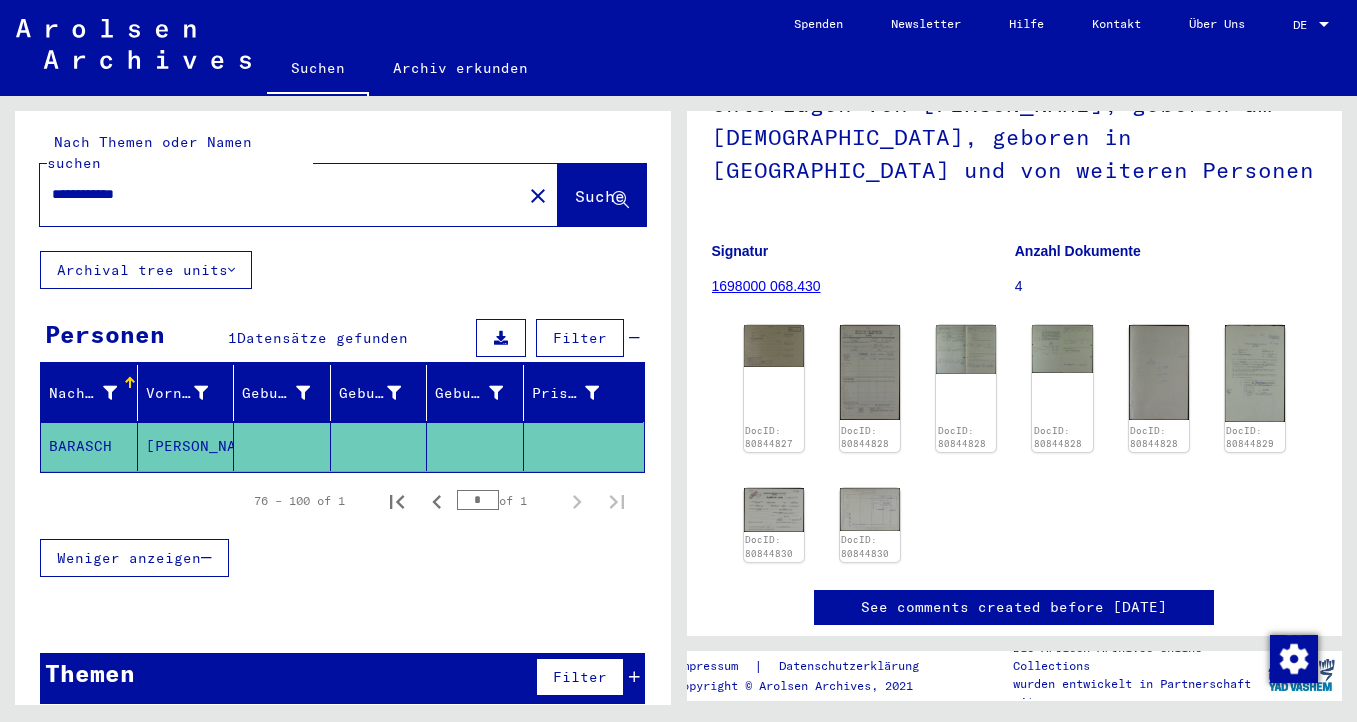 type on "**********" 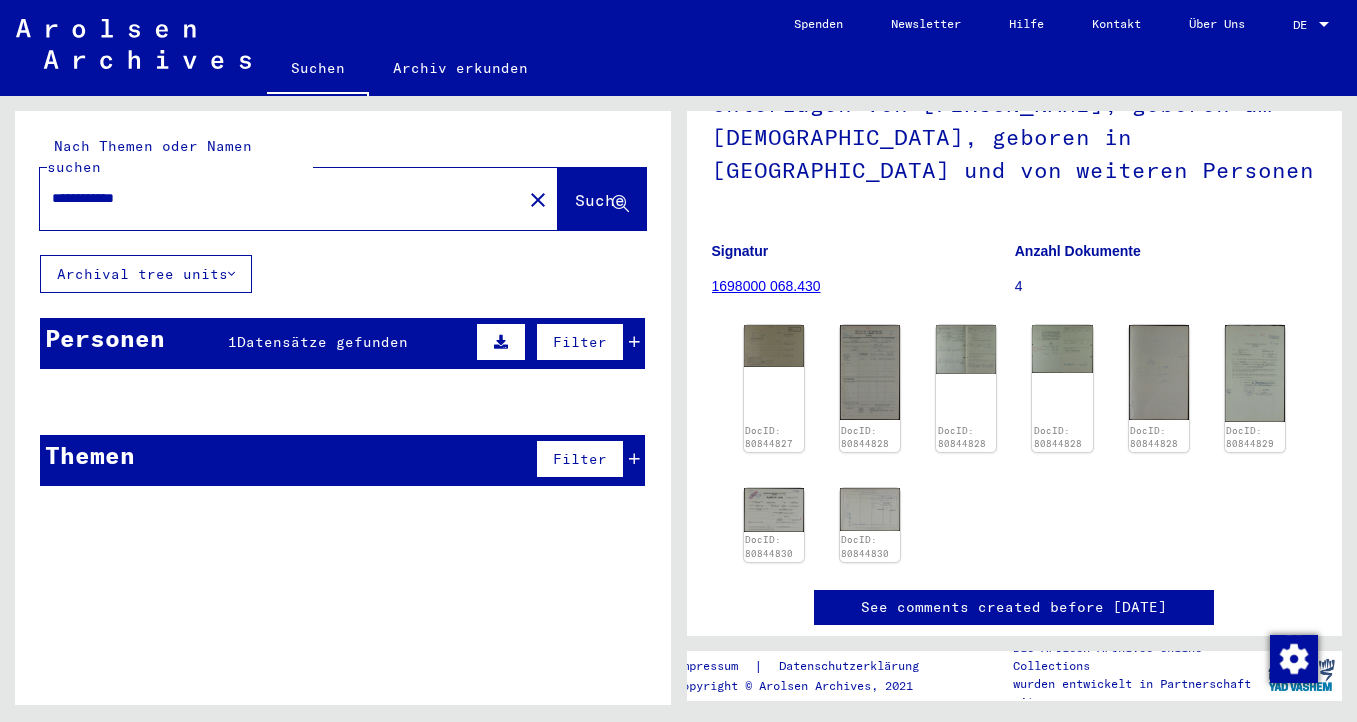 scroll, scrollTop: 0, scrollLeft: 0, axis: both 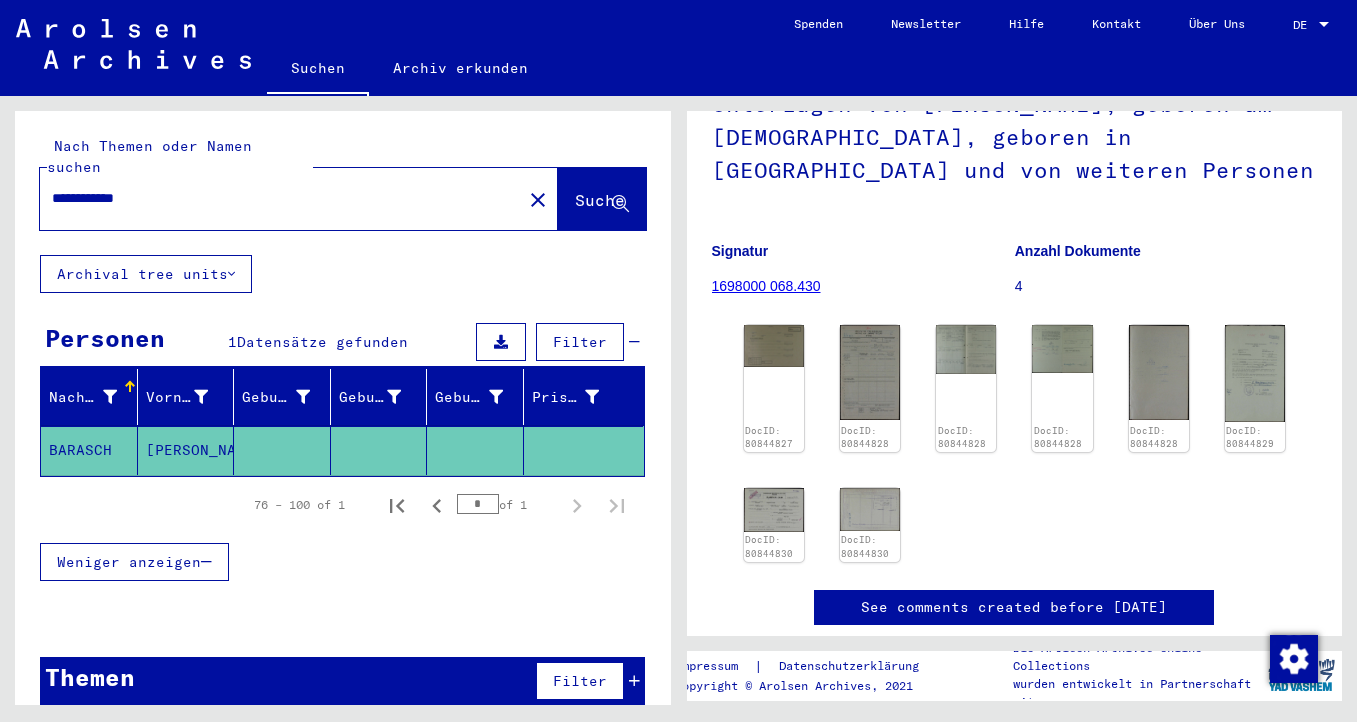 click on "**********" at bounding box center (281, 198) 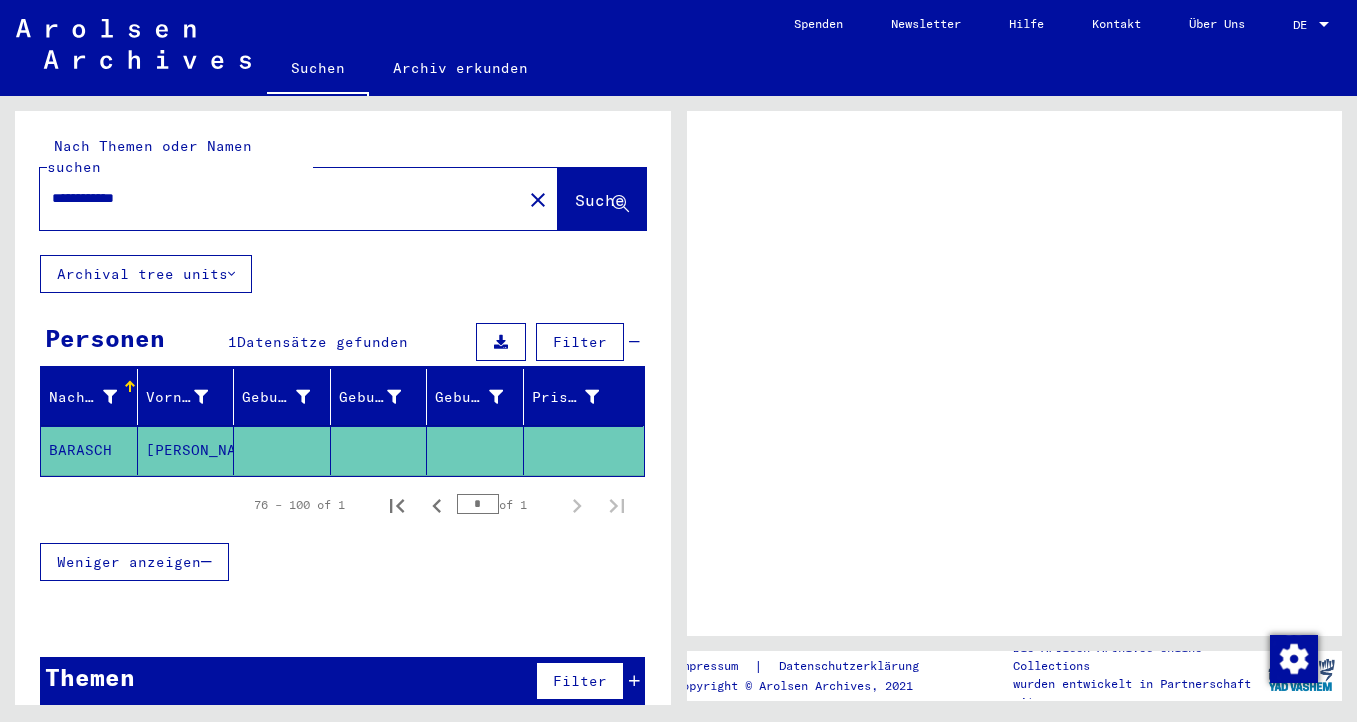 scroll, scrollTop: 0, scrollLeft: 0, axis: both 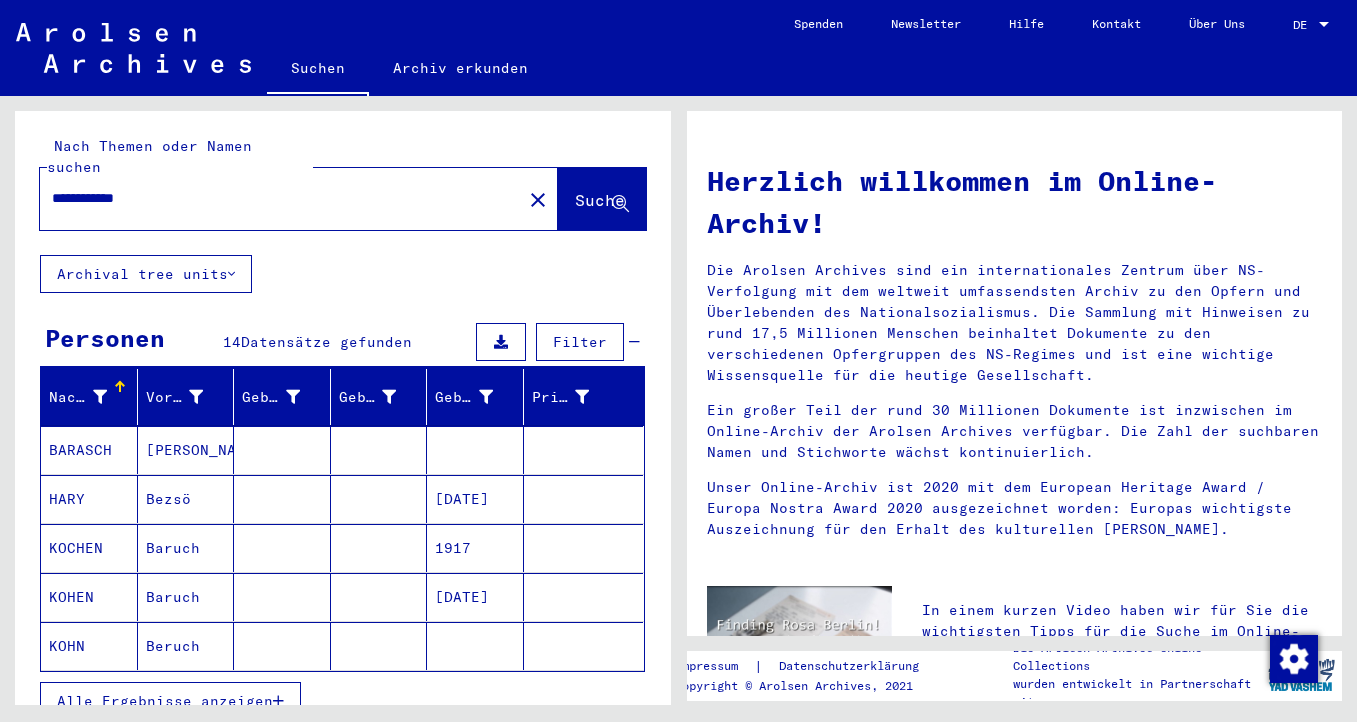 click on "BARASCH" at bounding box center (89, 499) 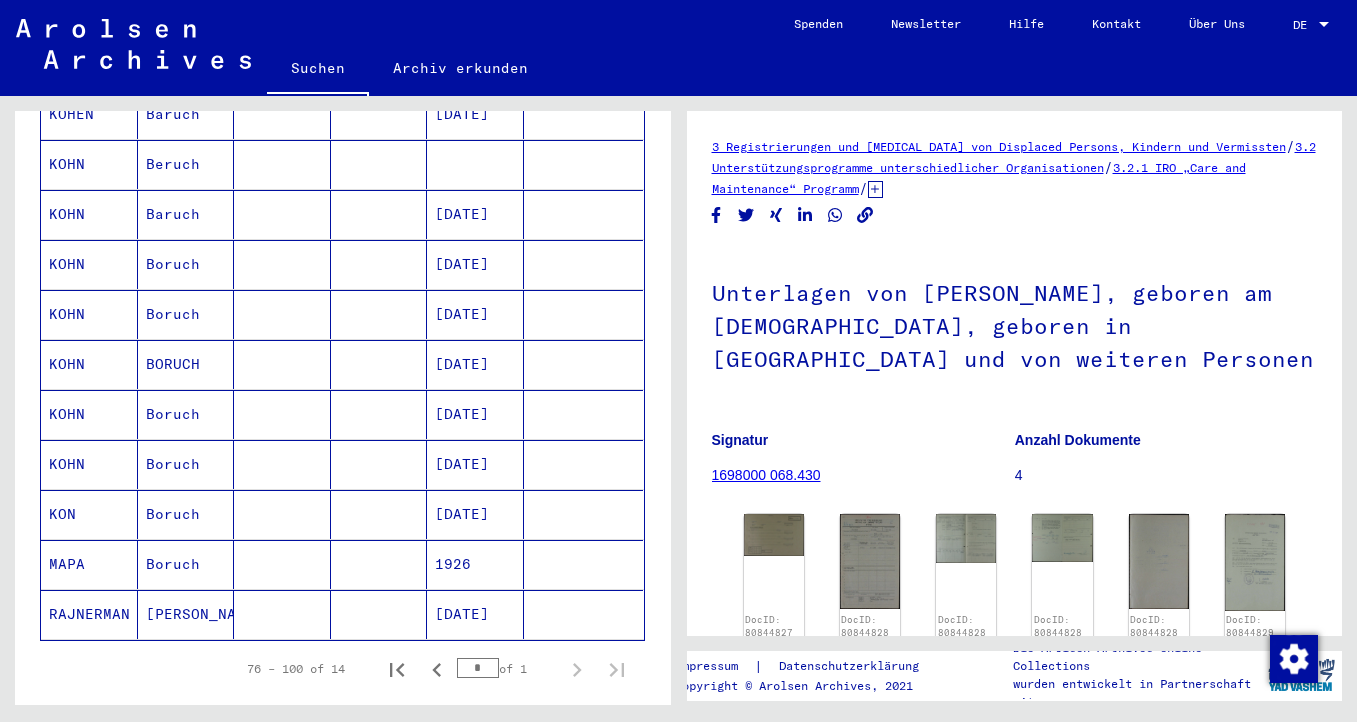 scroll, scrollTop: 486, scrollLeft: 0, axis: vertical 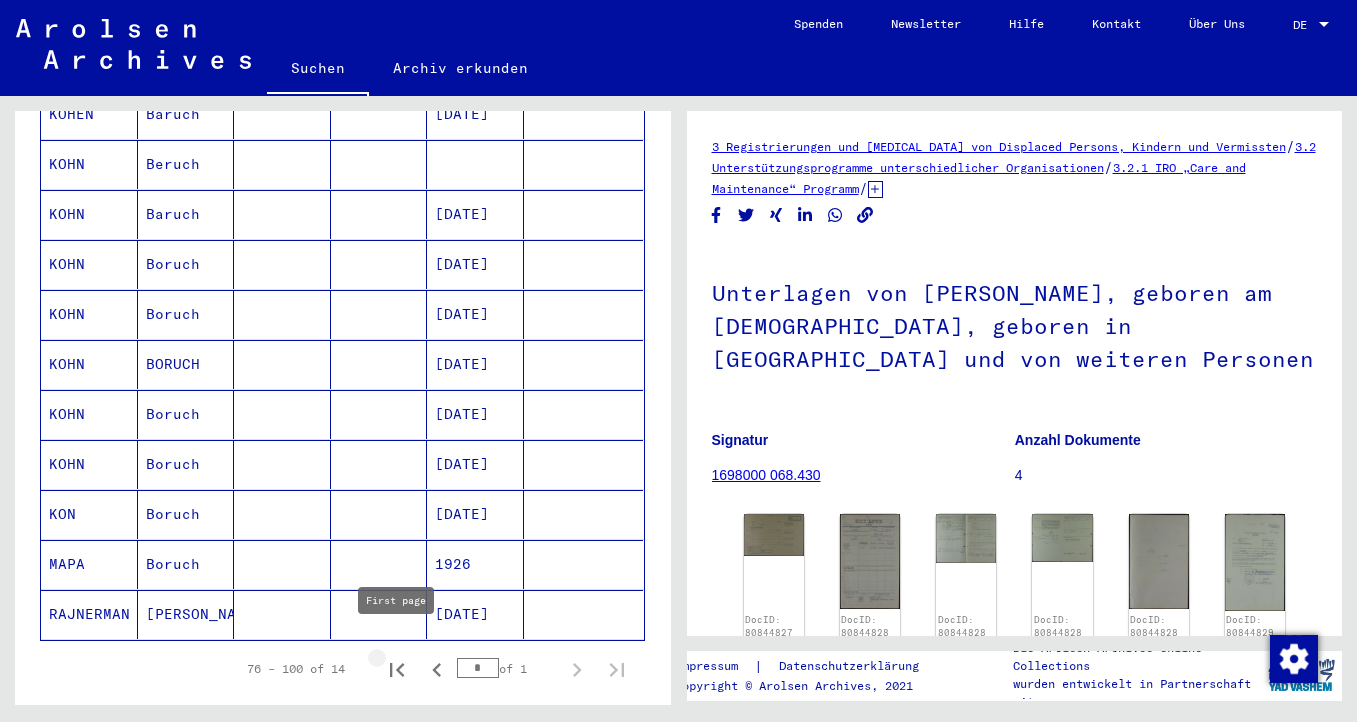 click 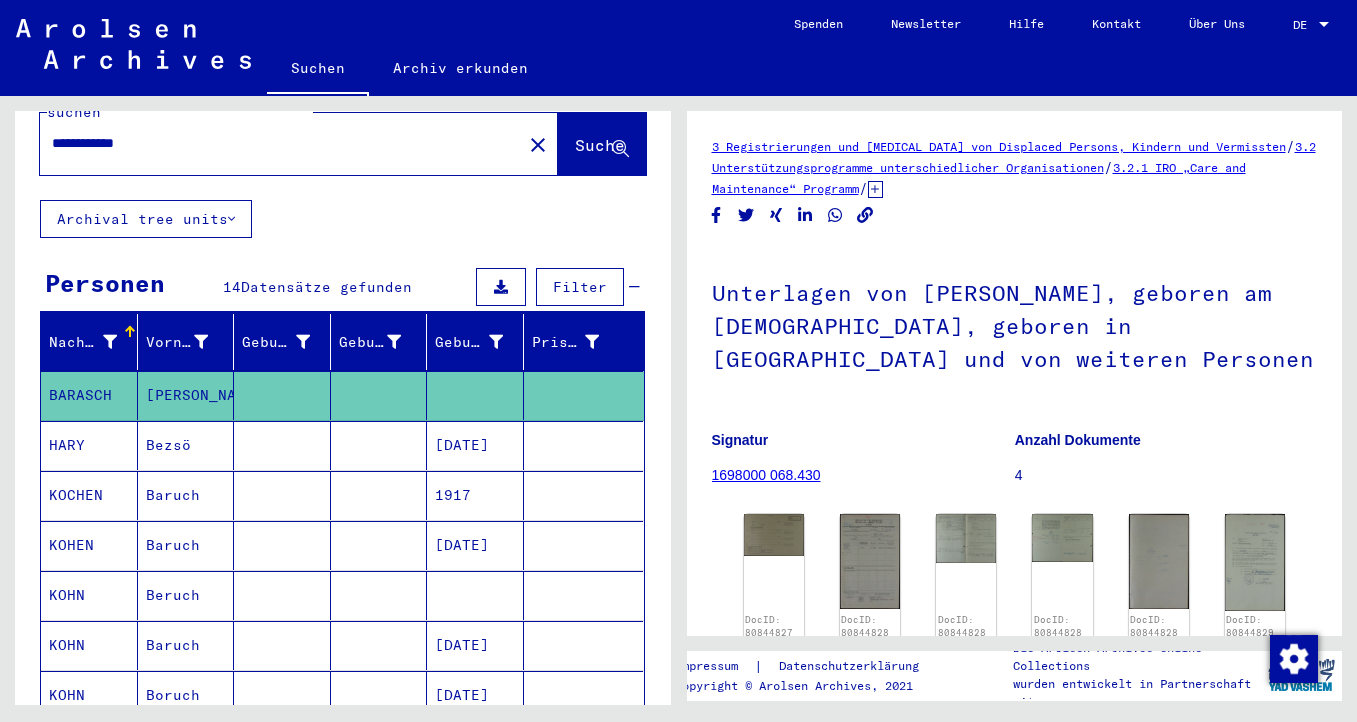 scroll, scrollTop: 0, scrollLeft: 0, axis: both 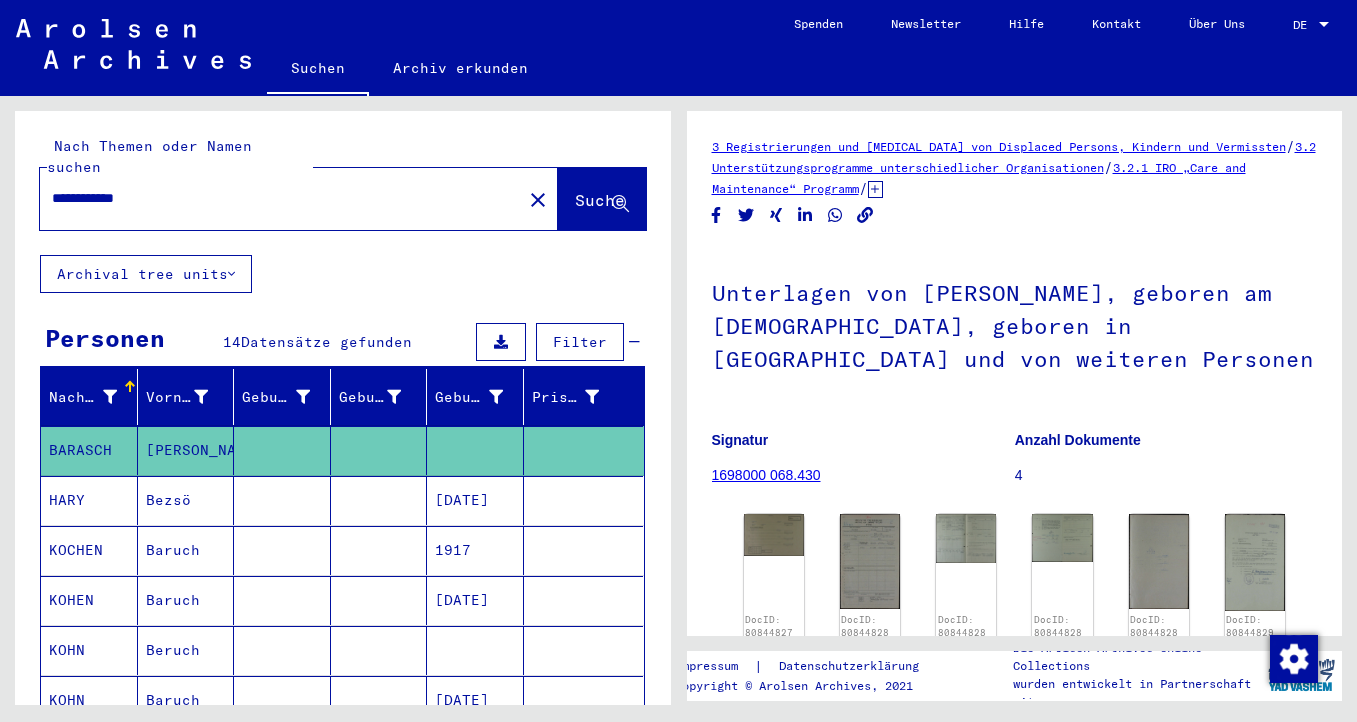 click on "**********" at bounding box center (281, 198) 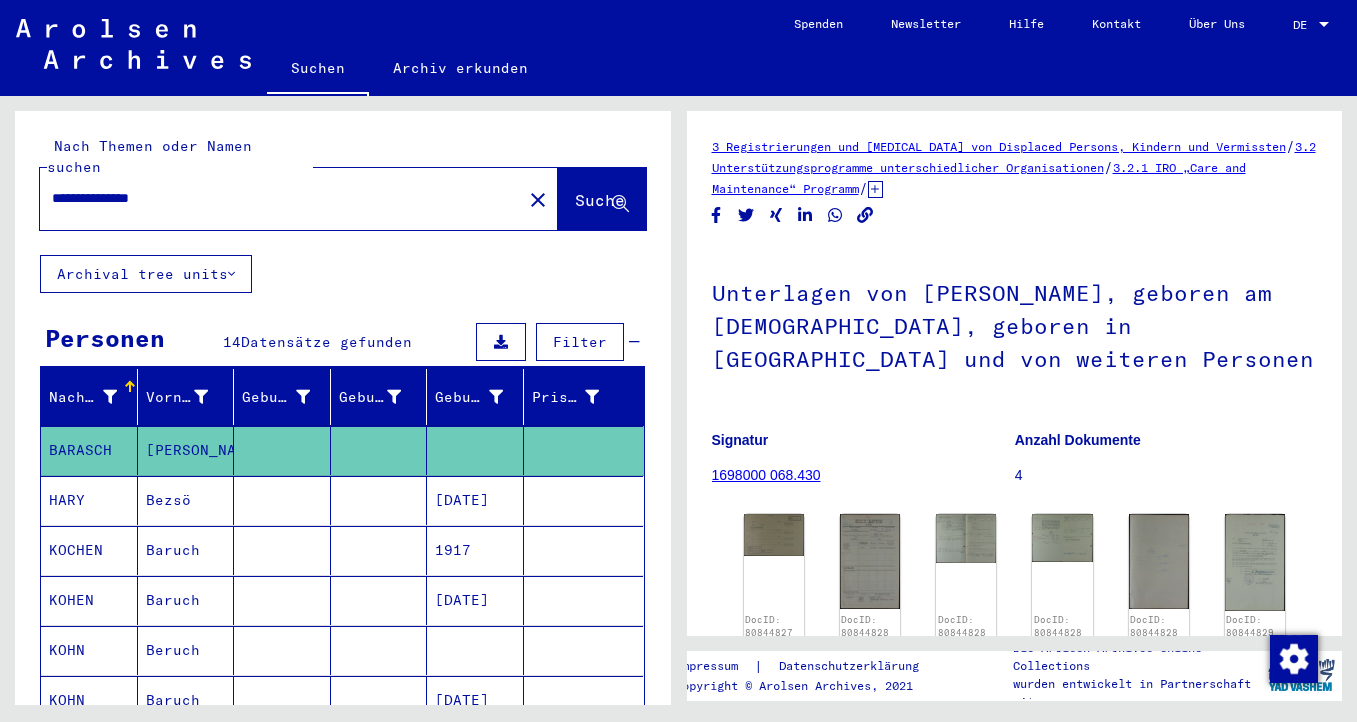 type on "**********" 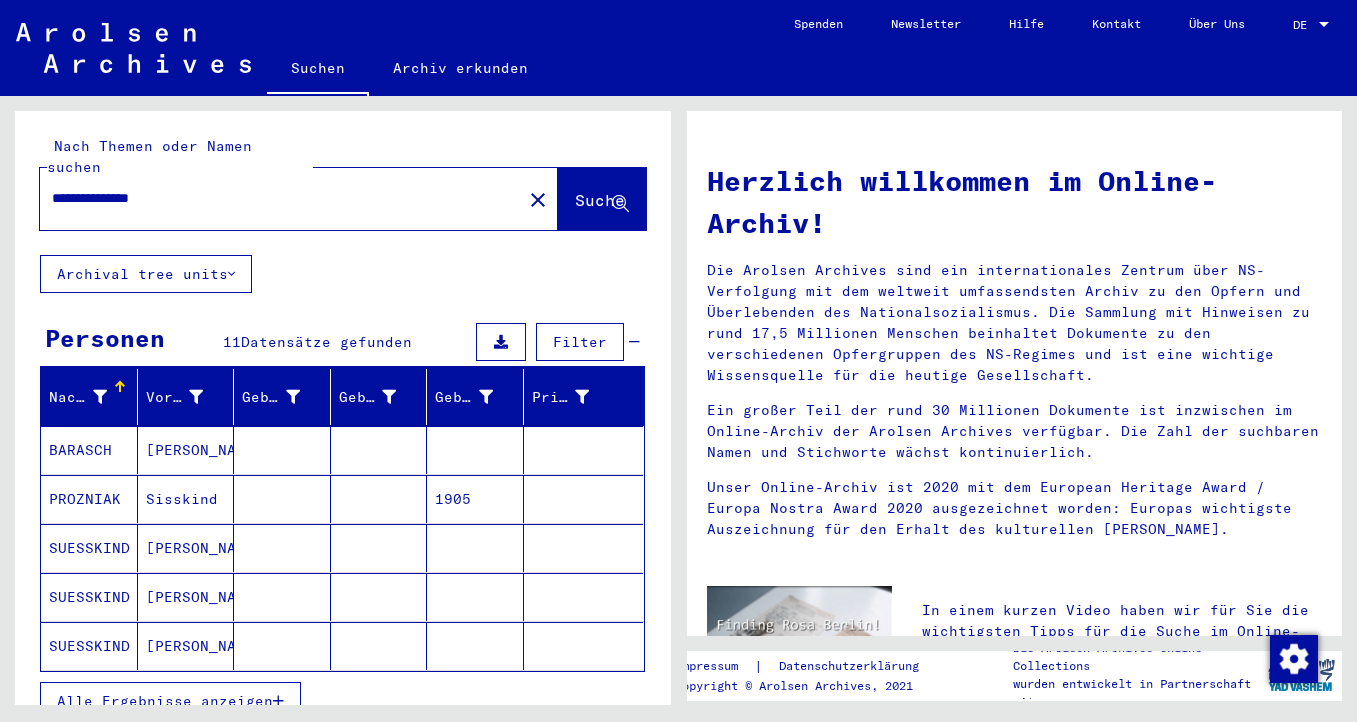 click on "SUESSKIND" at bounding box center (89, 597) 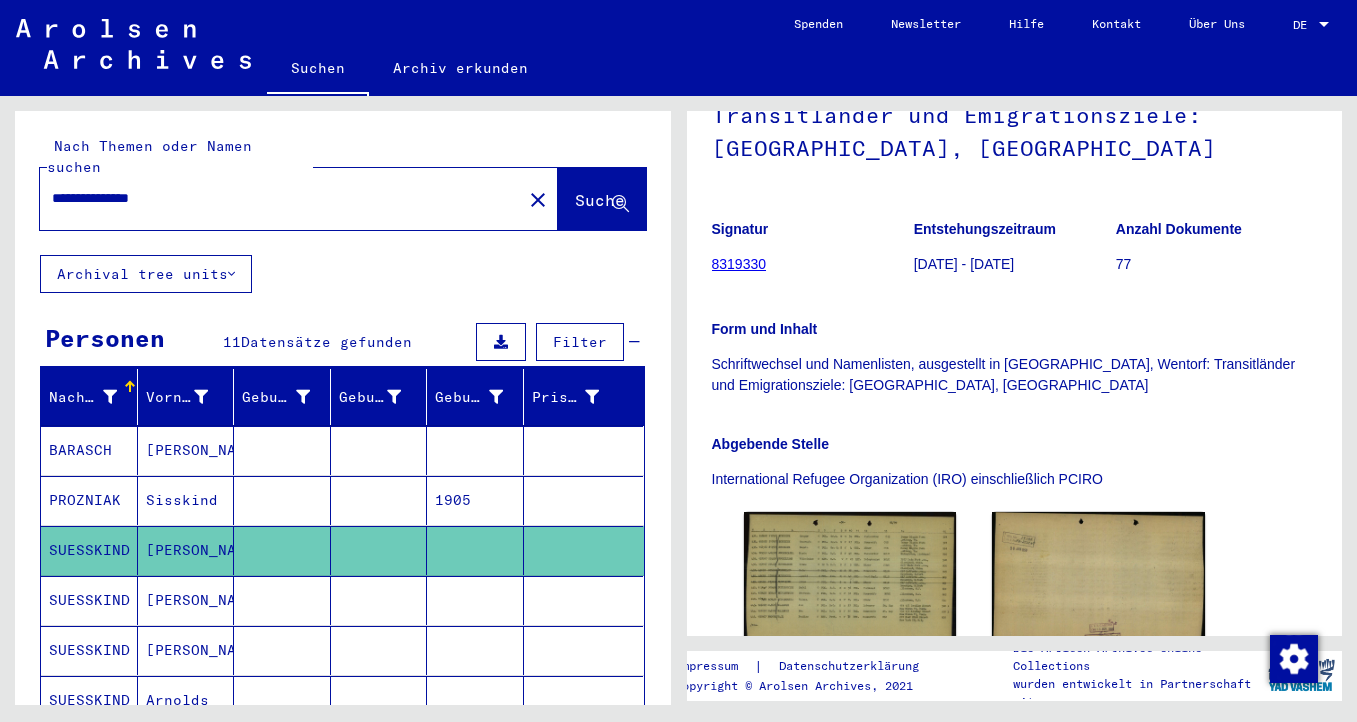 scroll, scrollTop: 315, scrollLeft: 0, axis: vertical 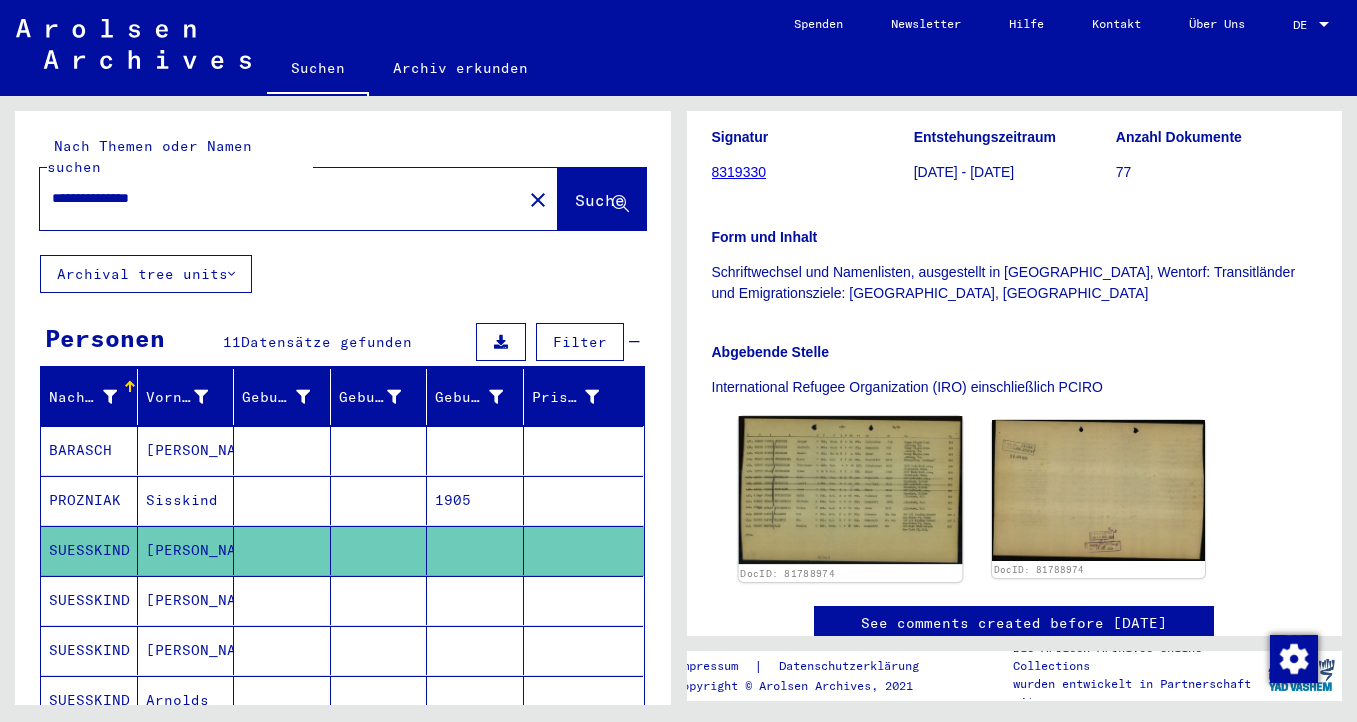 click 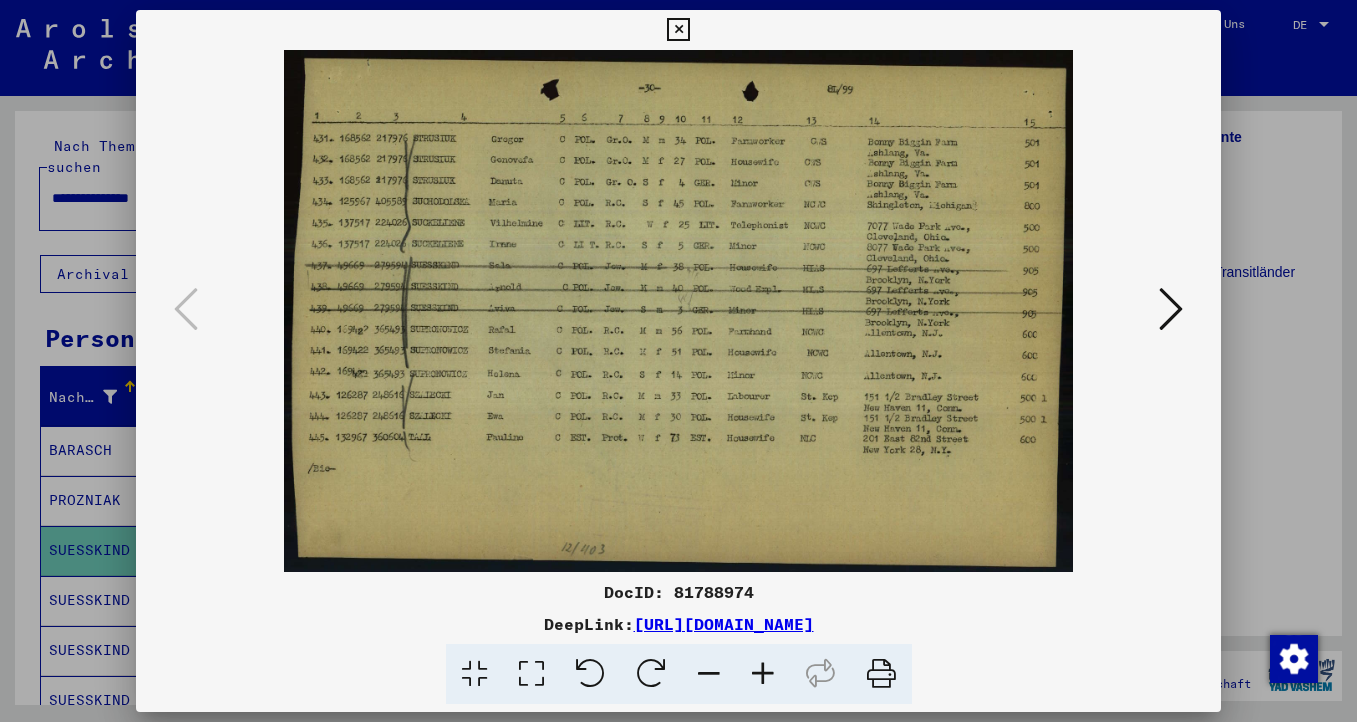 click at bounding box center [678, 30] 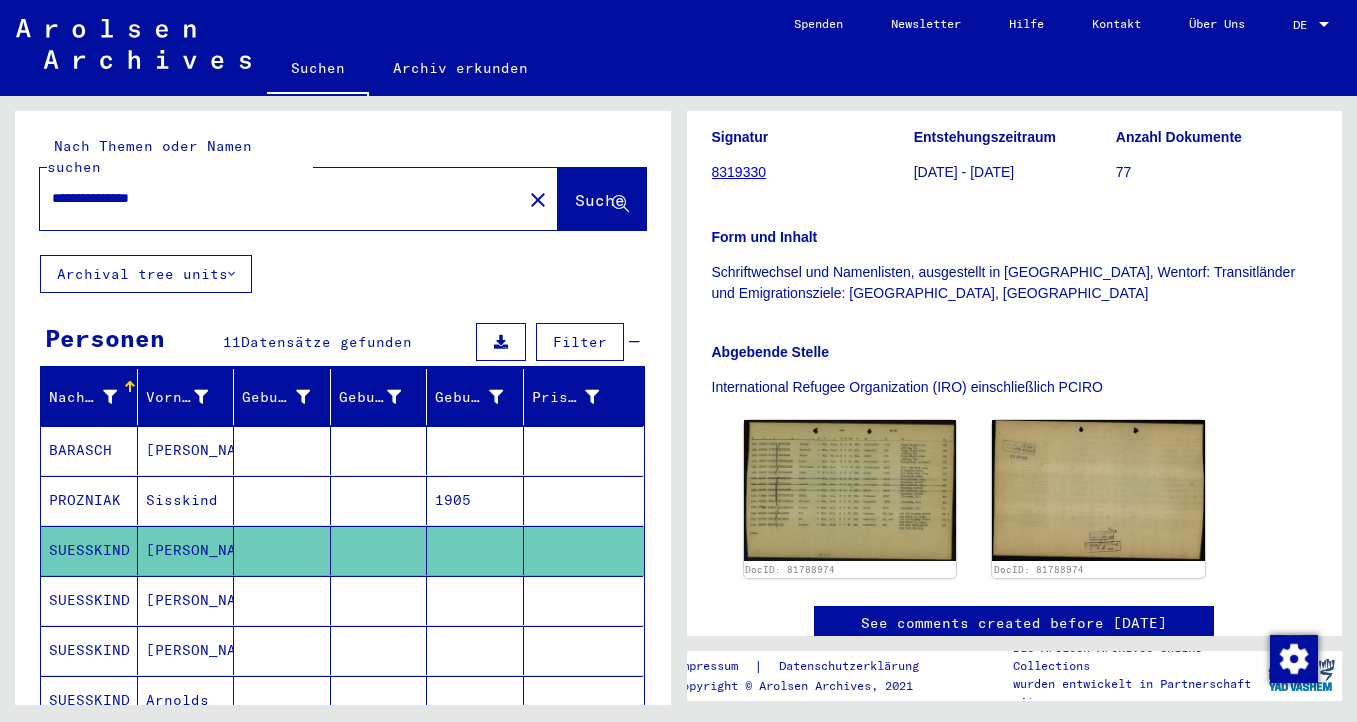 click on "SUESSKIND" at bounding box center [89, 650] 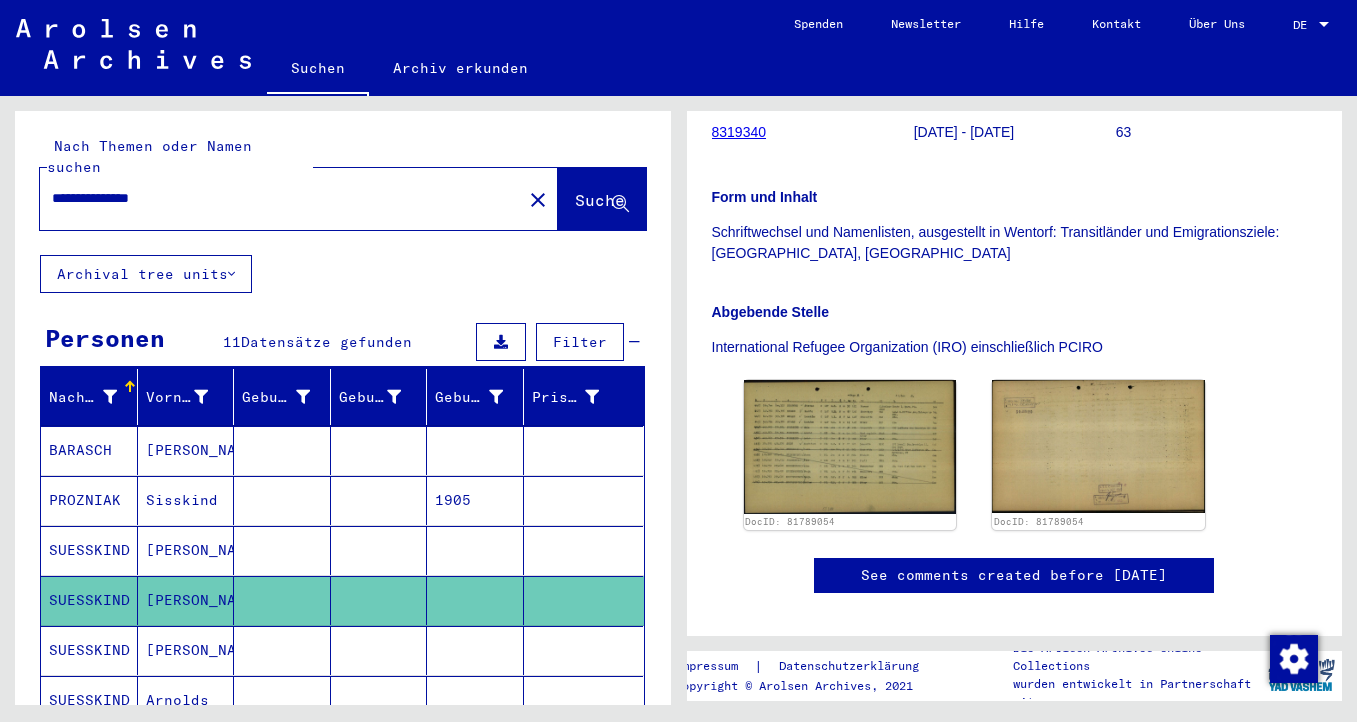 scroll, scrollTop: 405, scrollLeft: 0, axis: vertical 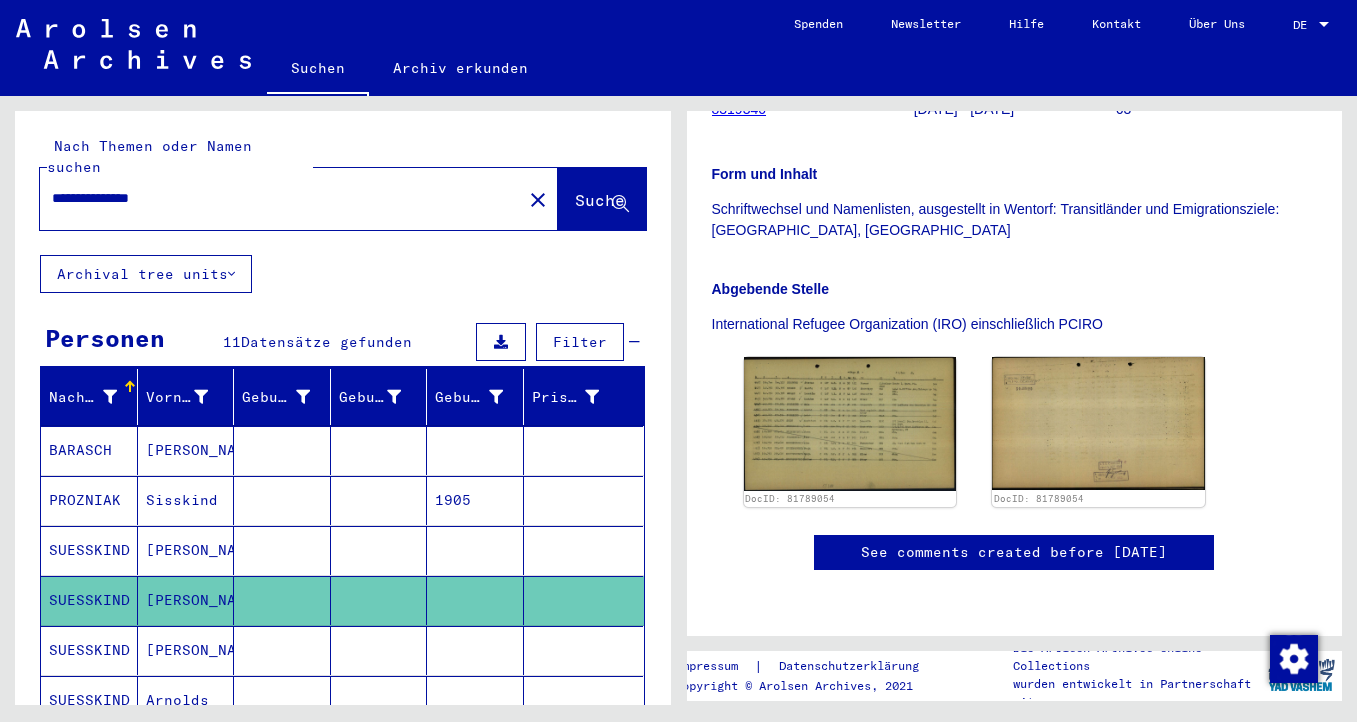 click 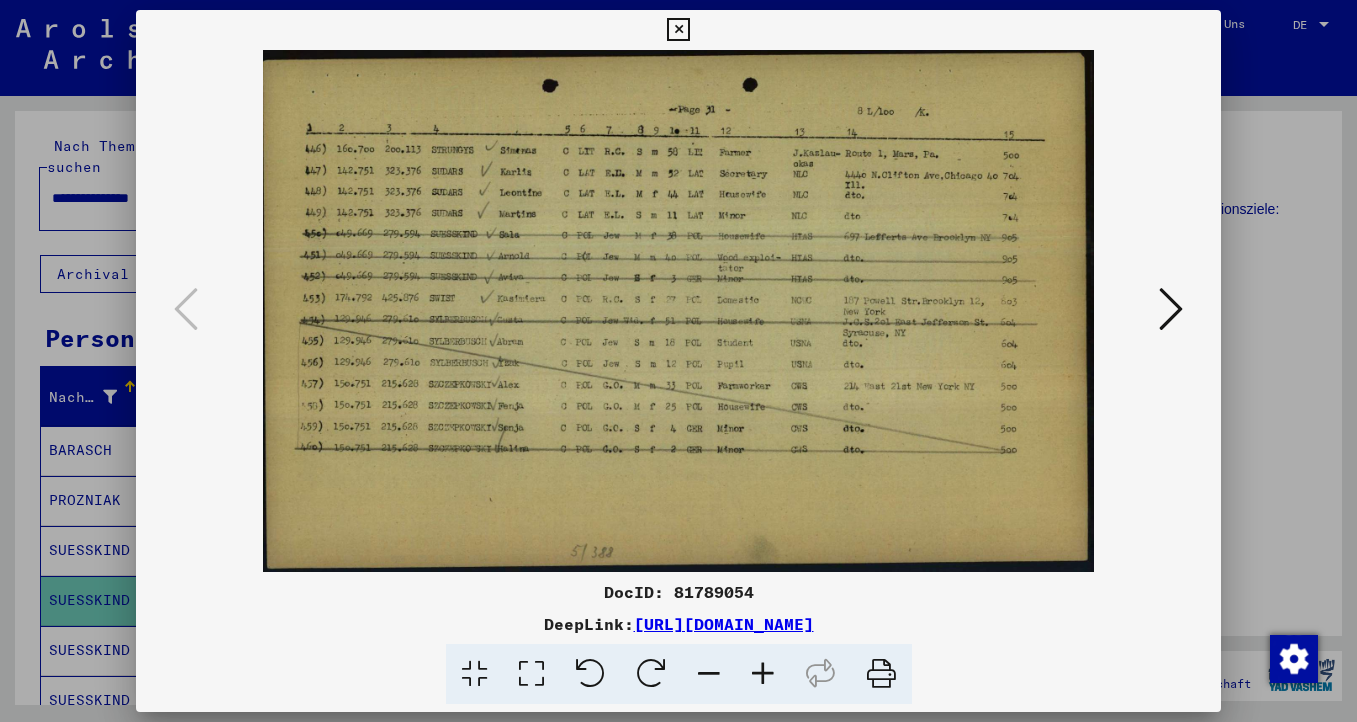 click at bounding box center [678, 30] 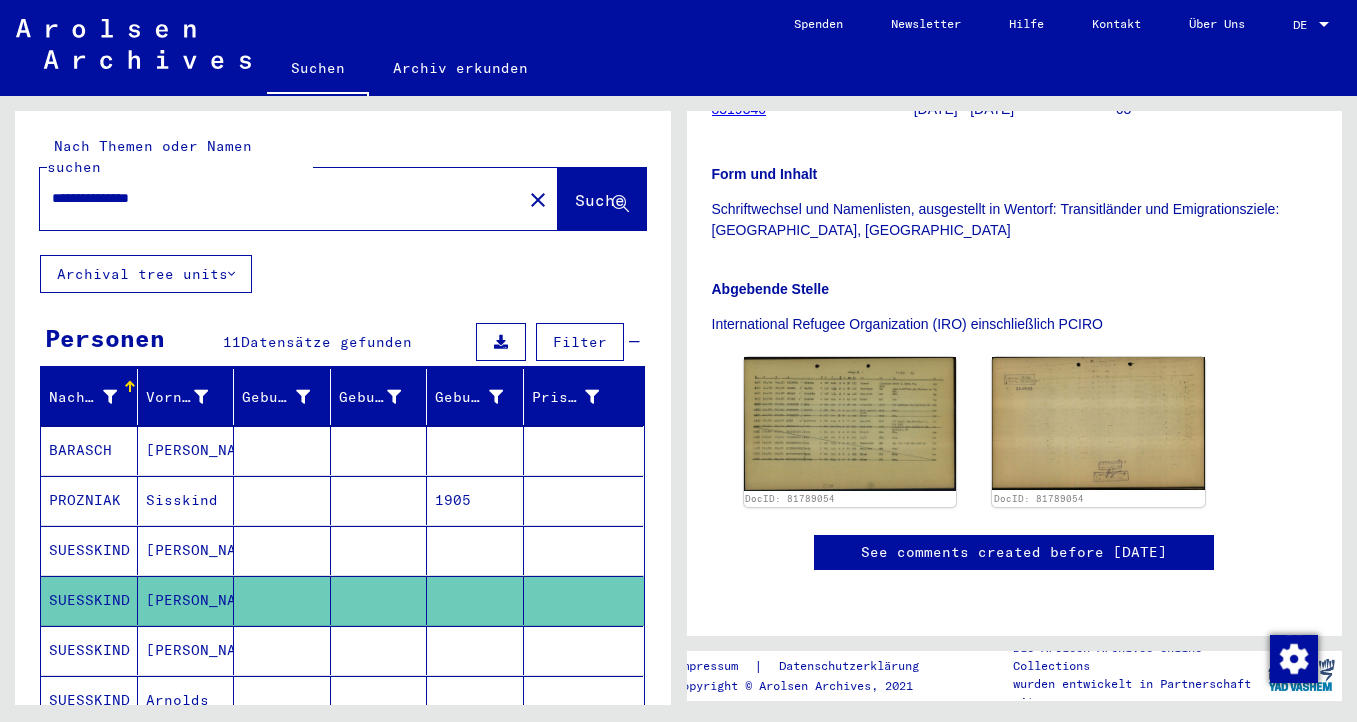 click on "[PERSON_NAME]" at bounding box center [186, 700] 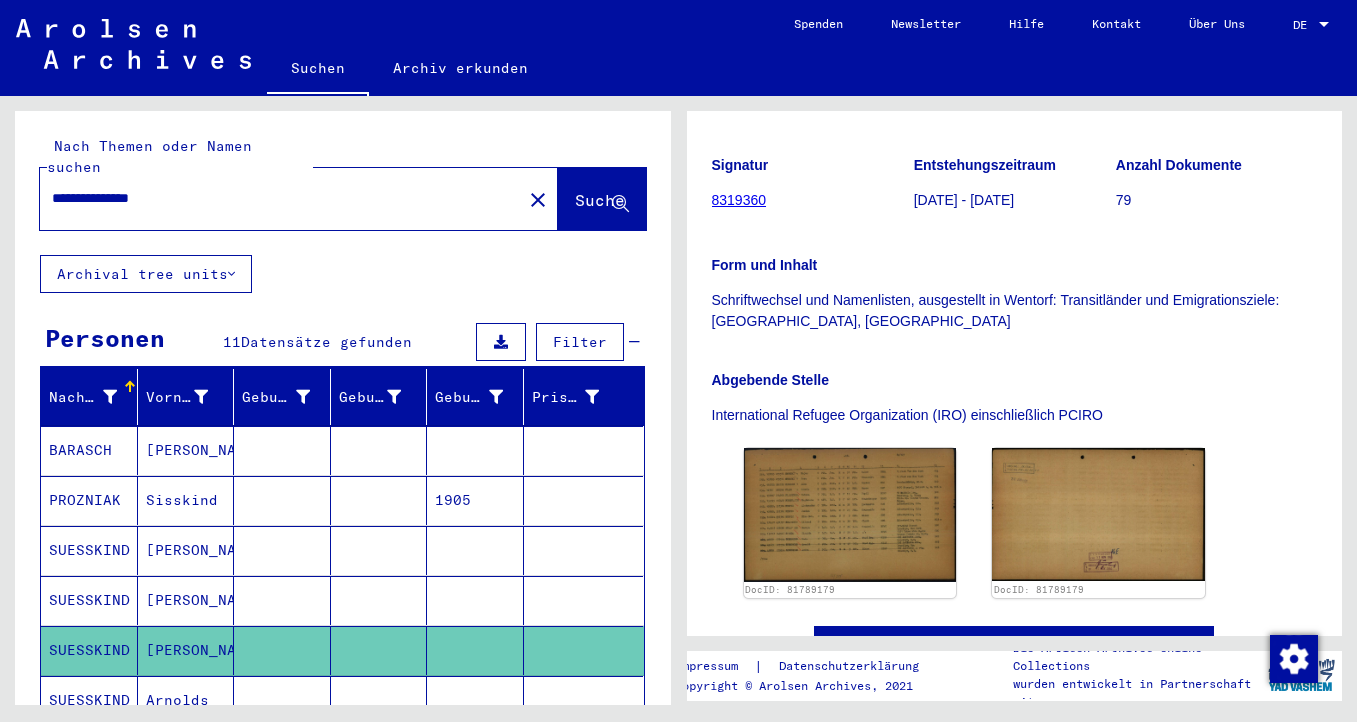 scroll, scrollTop: 288, scrollLeft: 0, axis: vertical 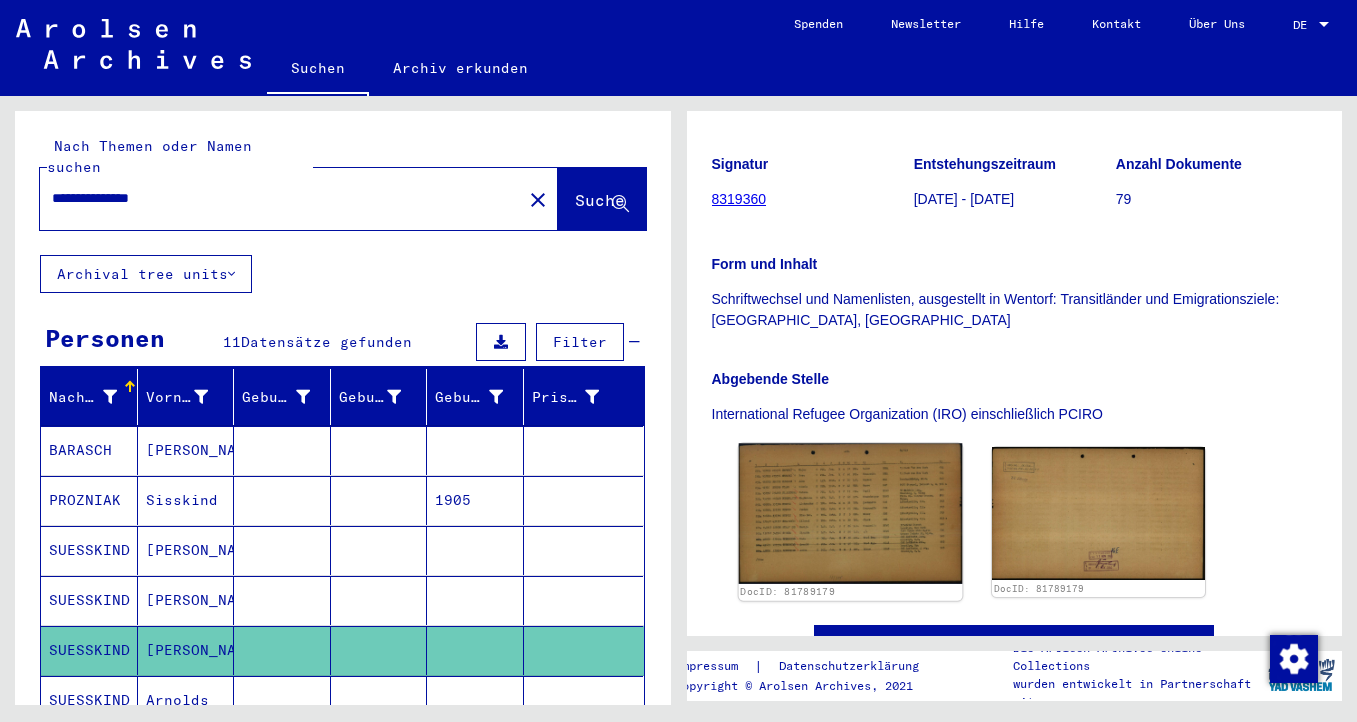 click 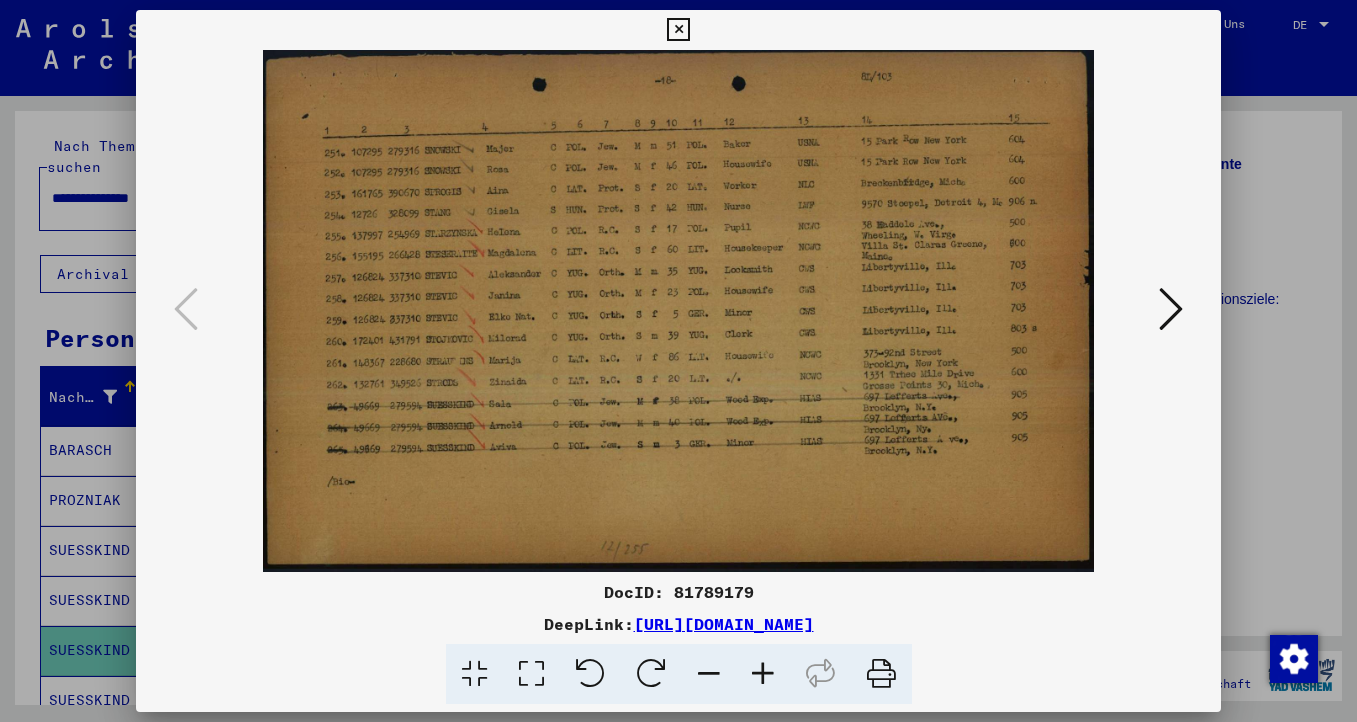 click at bounding box center [678, 30] 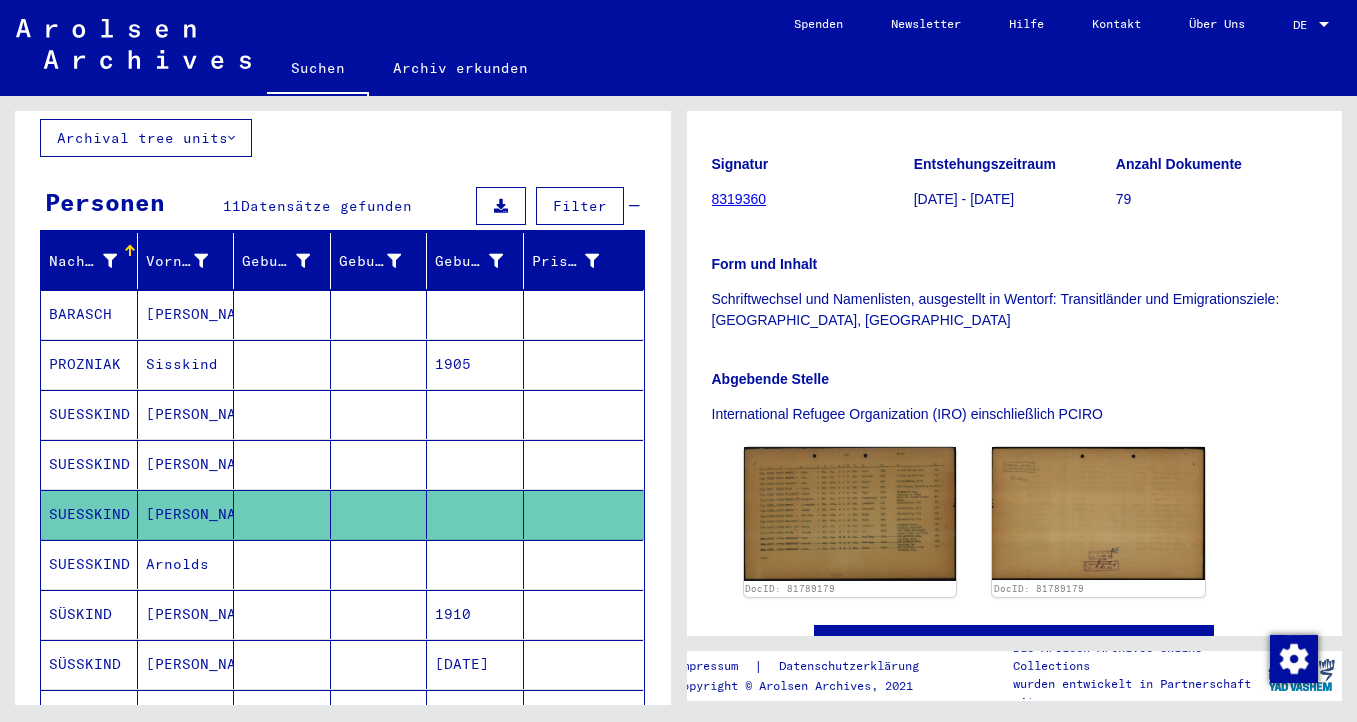 scroll, scrollTop: 152, scrollLeft: 0, axis: vertical 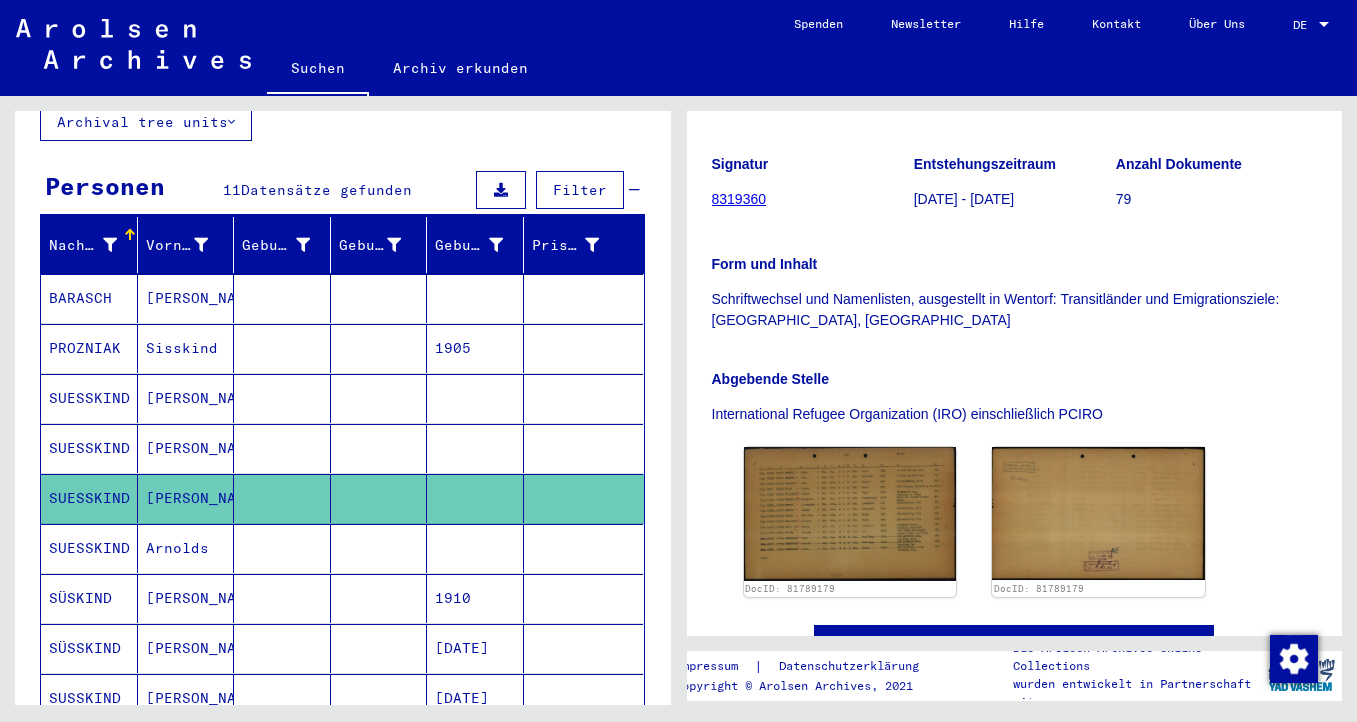click on "Arnolds" at bounding box center (186, 598) 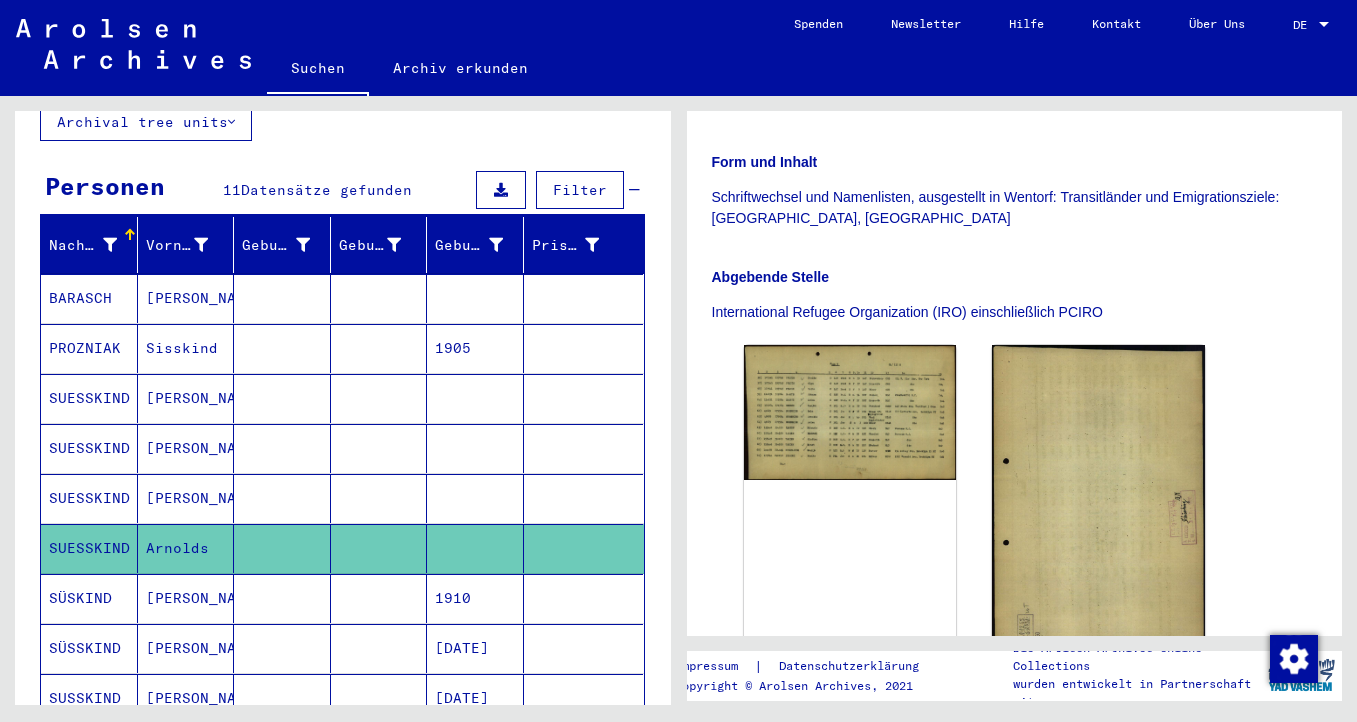 scroll, scrollTop: 462, scrollLeft: 0, axis: vertical 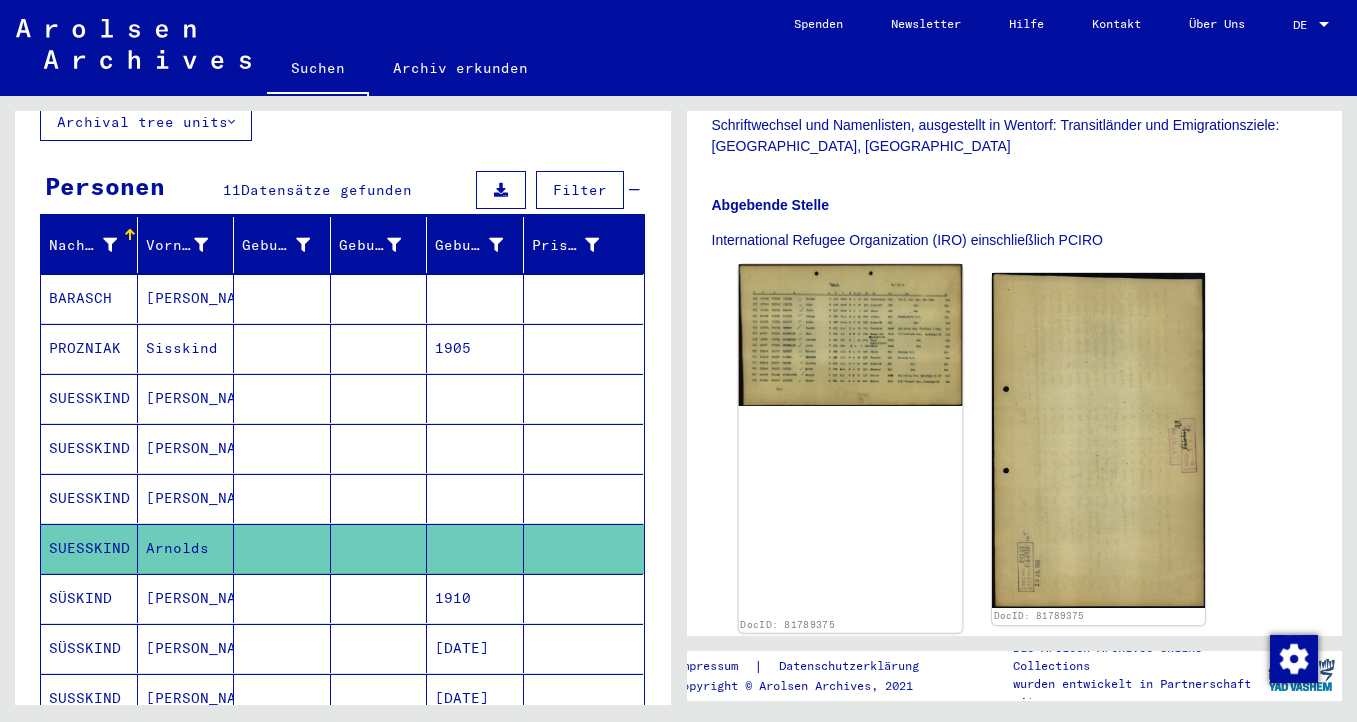 click 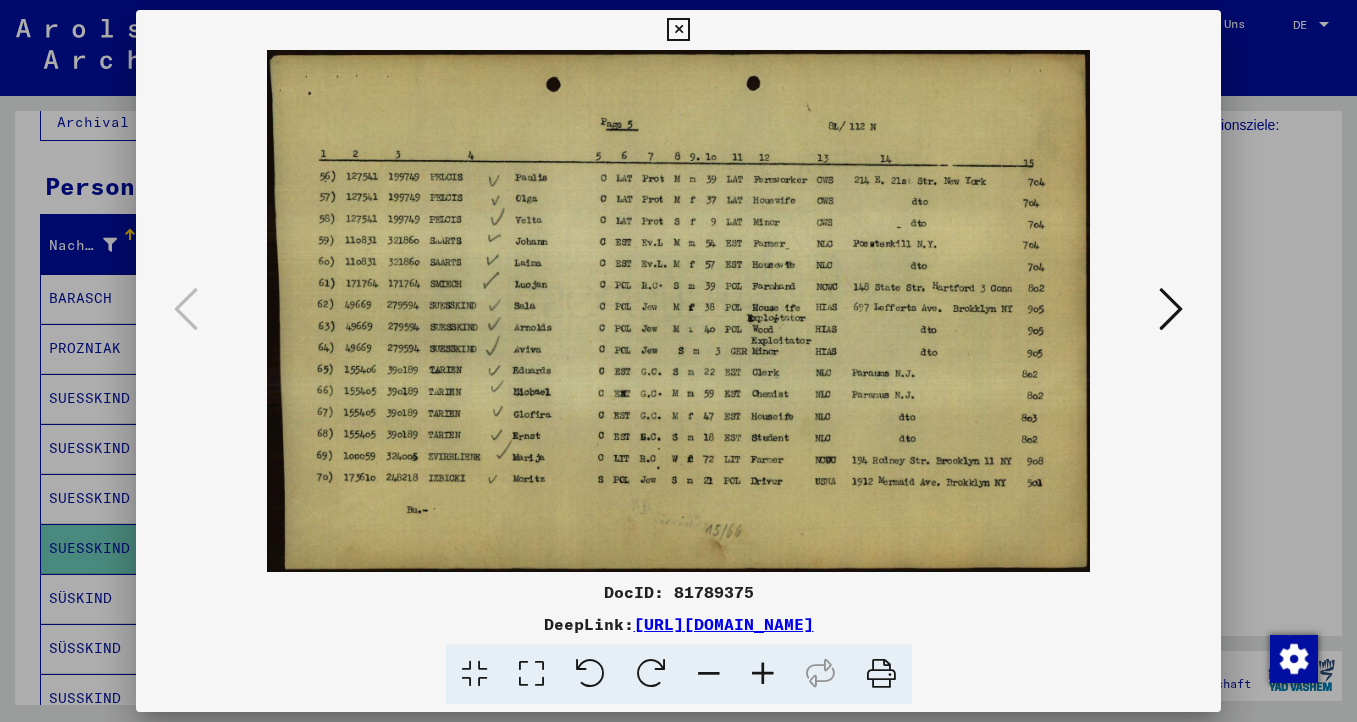 click at bounding box center [678, 30] 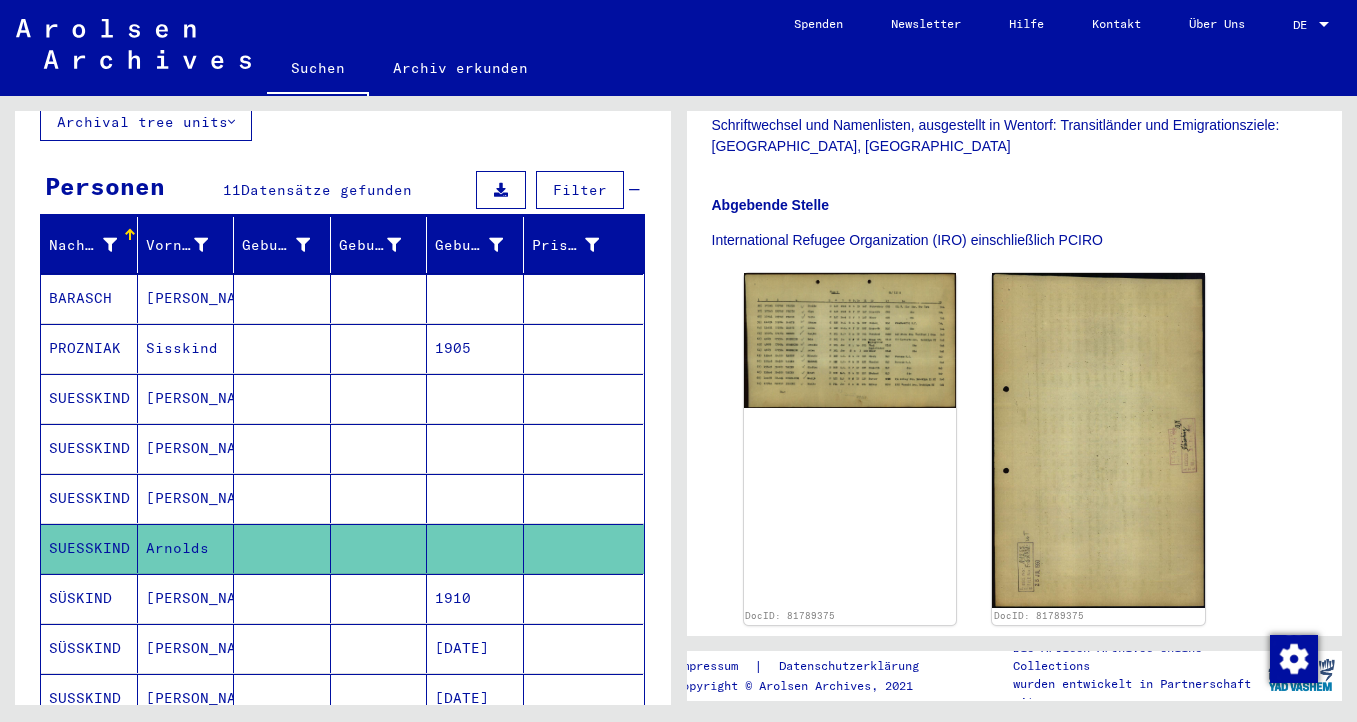 click on "[PERSON_NAME]" at bounding box center (186, 698) 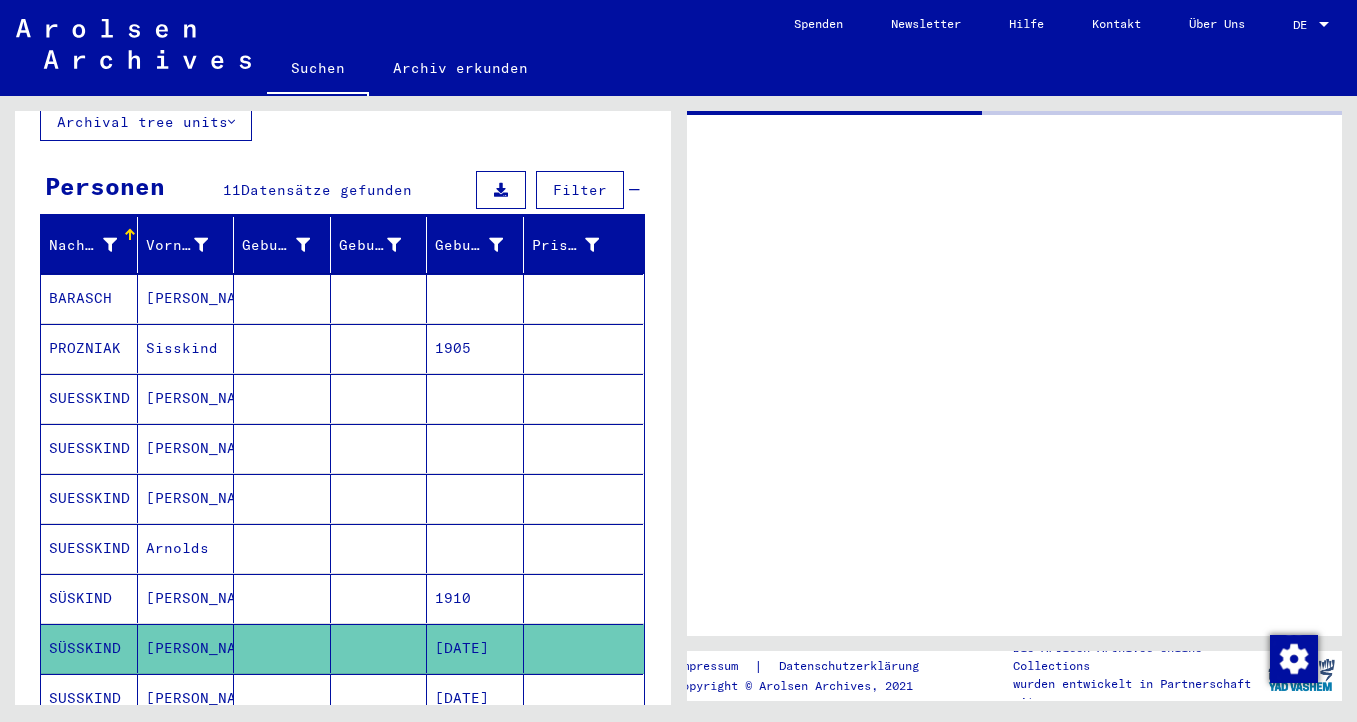 scroll, scrollTop: 0, scrollLeft: 0, axis: both 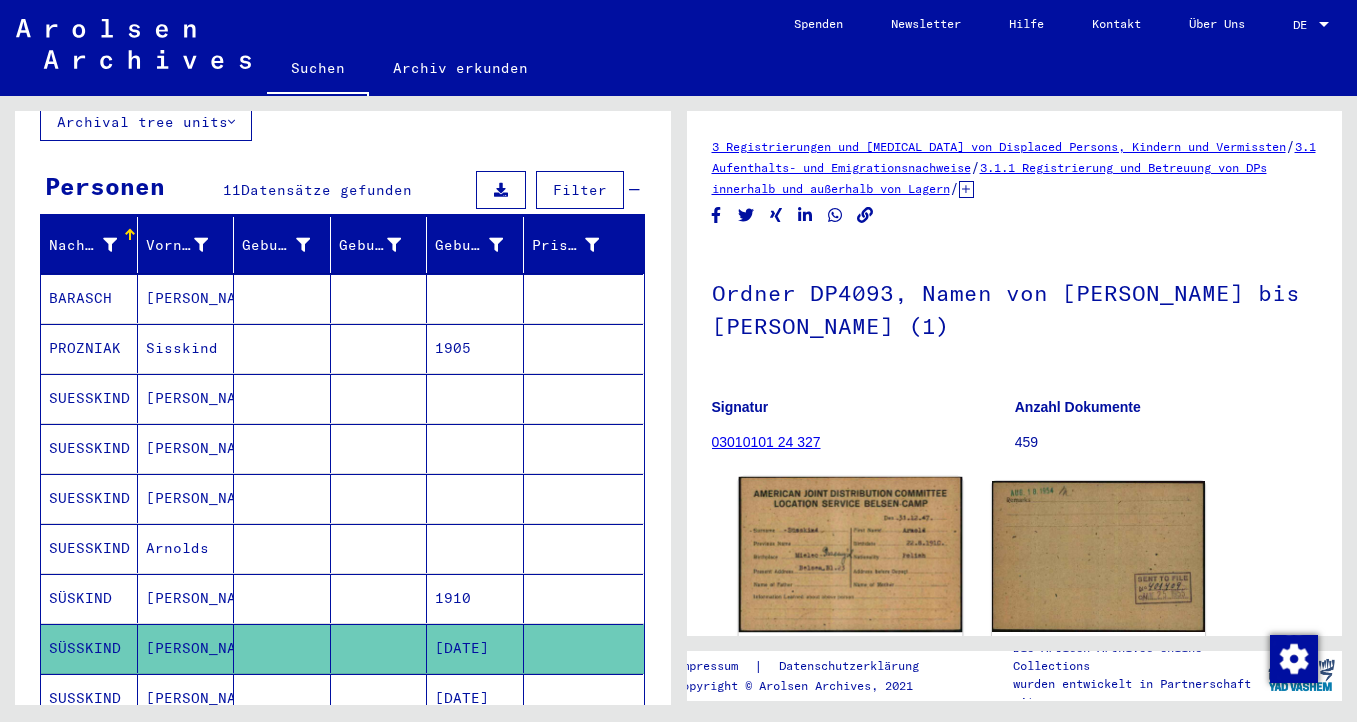 click 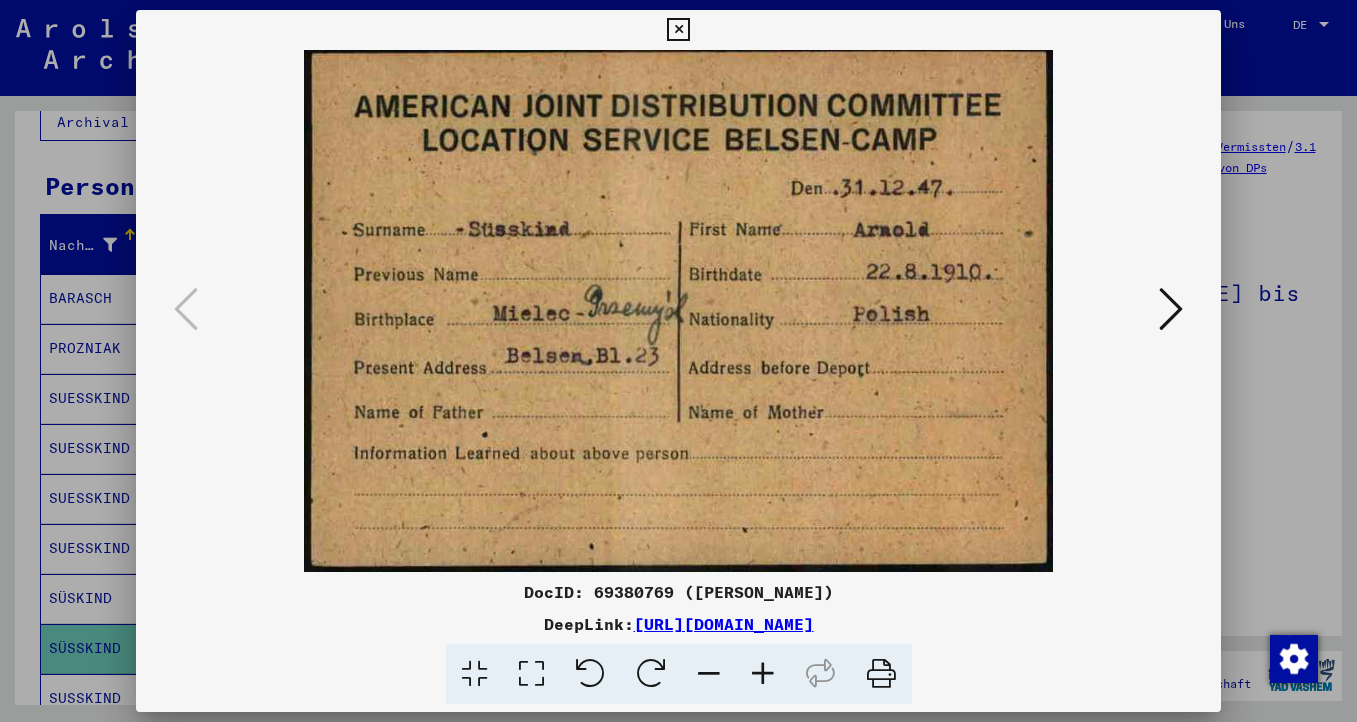 click at bounding box center [678, 30] 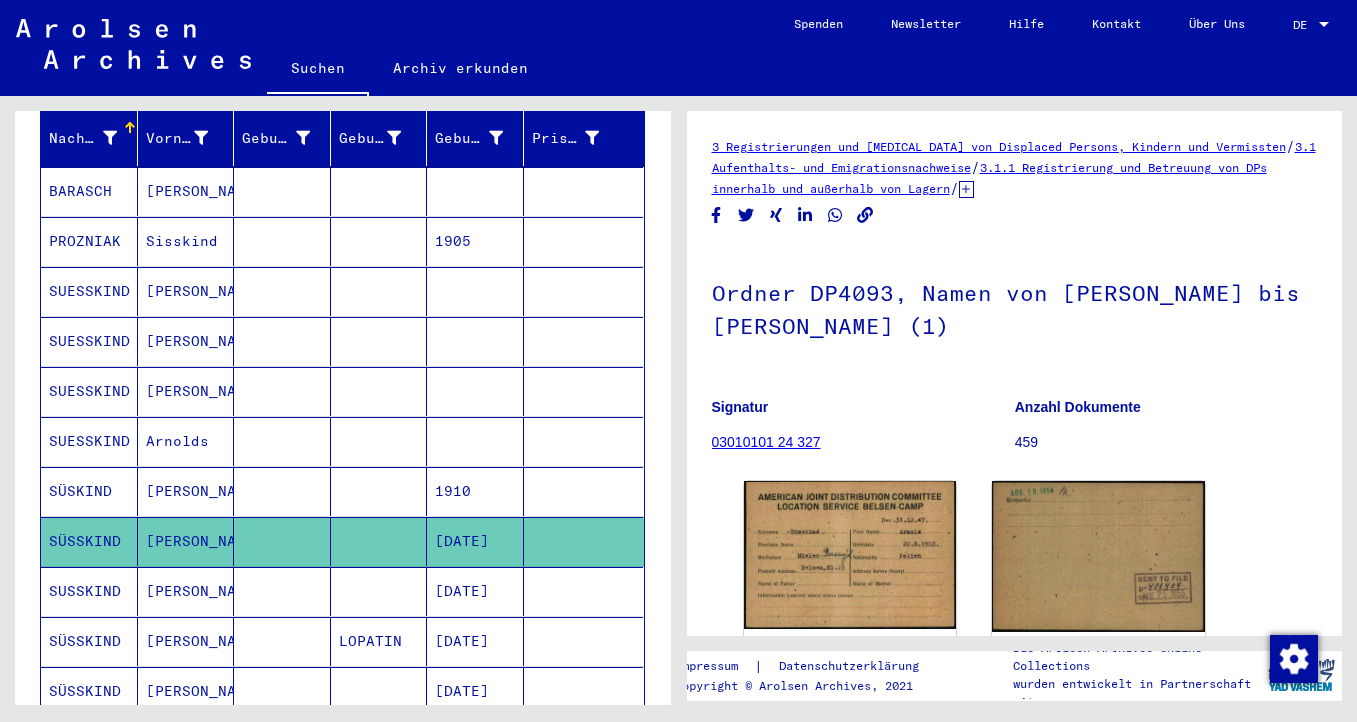 scroll, scrollTop: 264, scrollLeft: 0, axis: vertical 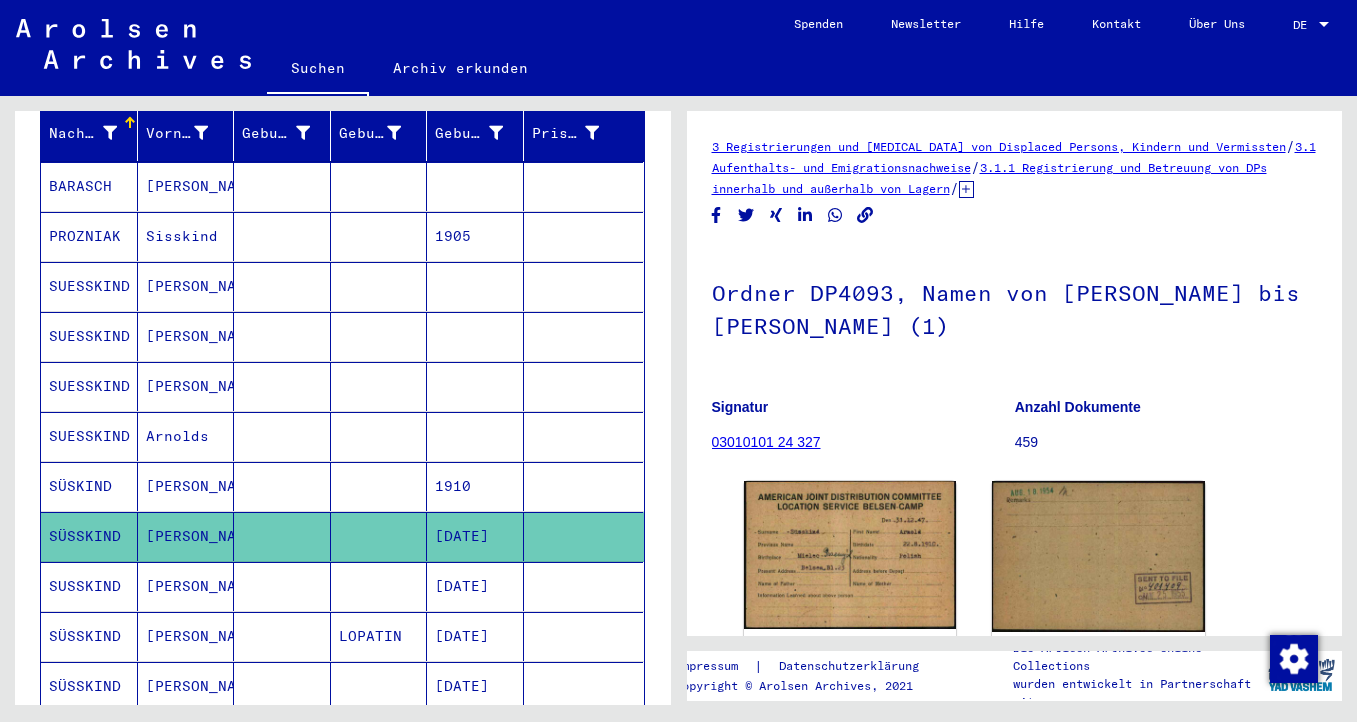 click on "[PERSON_NAME]" at bounding box center (186, 636) 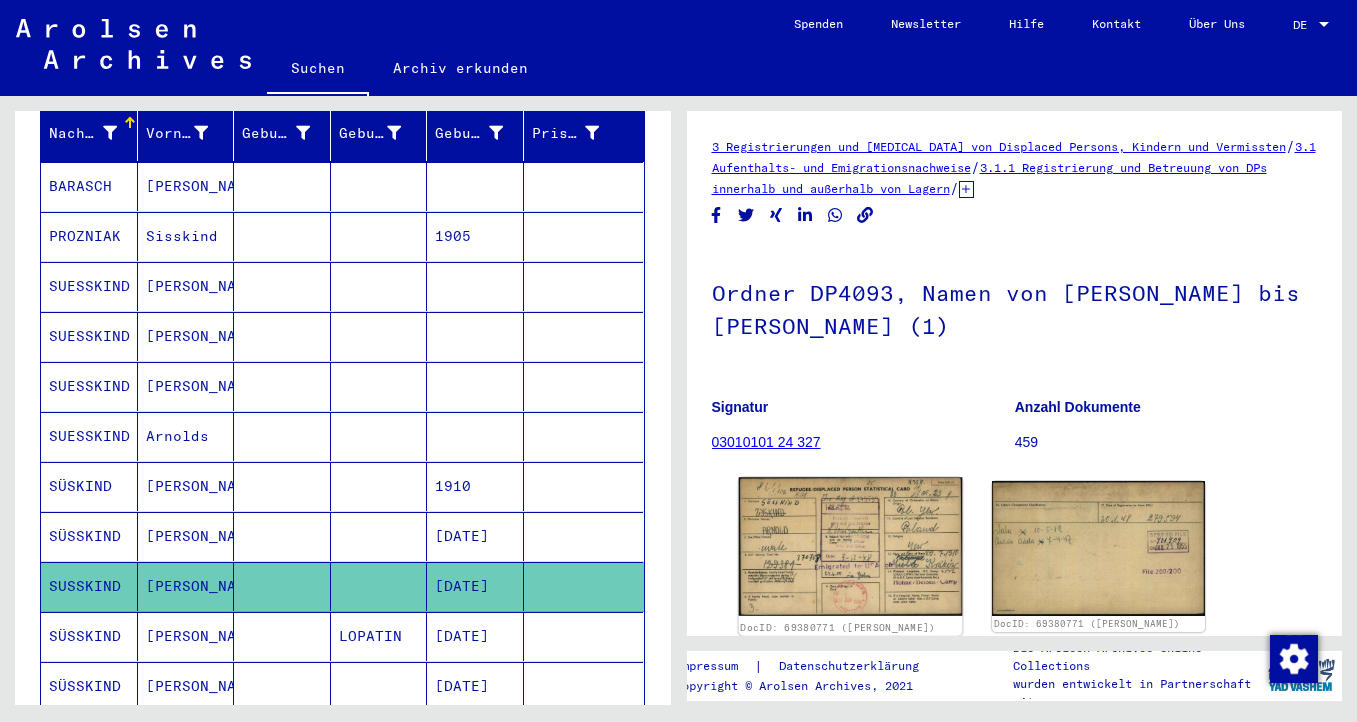 click 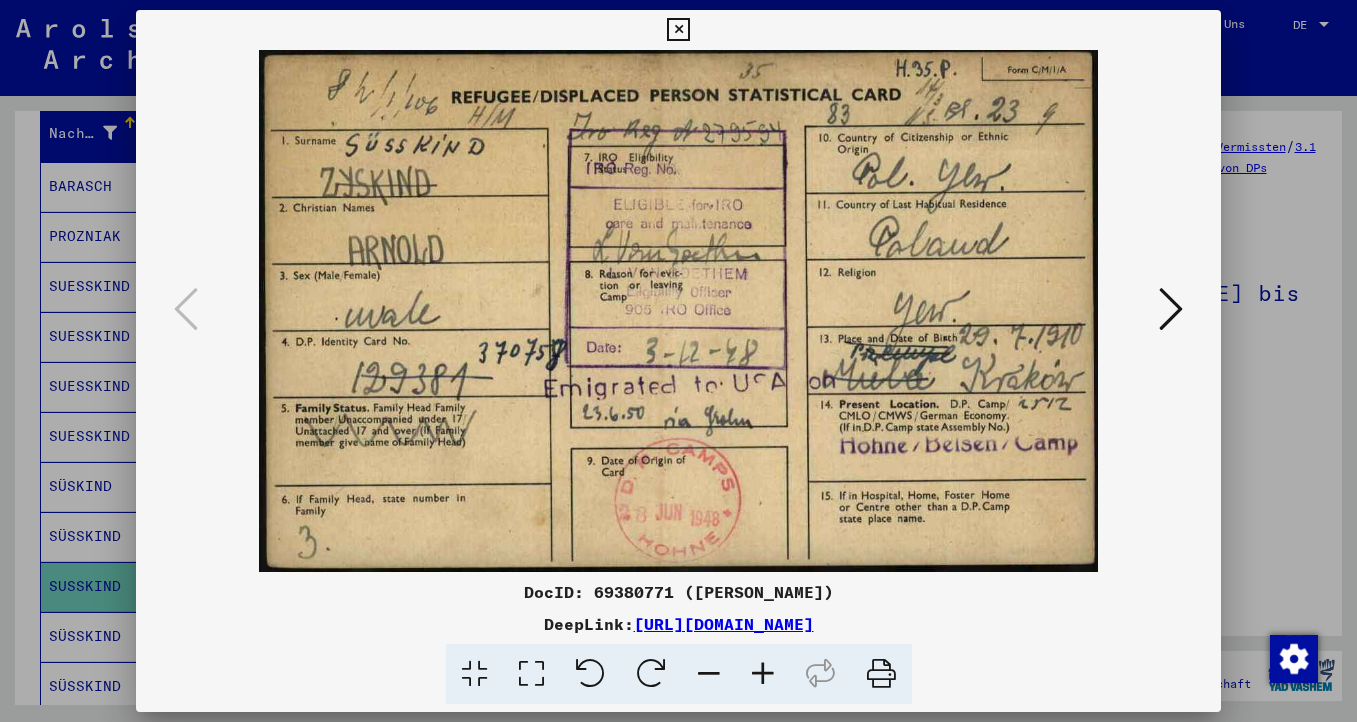 click at bounding box center [678, 30] 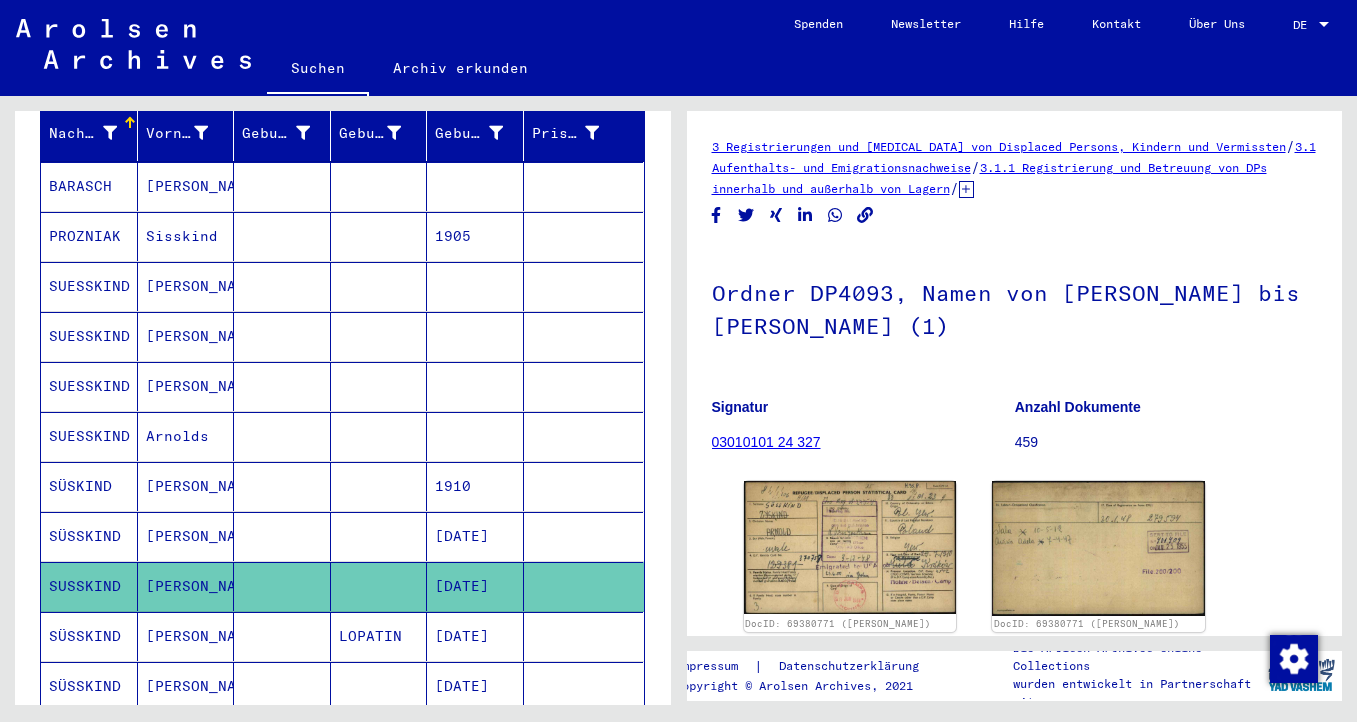 click on "[PERSON_NAME]" at bounding box center [186, 686] 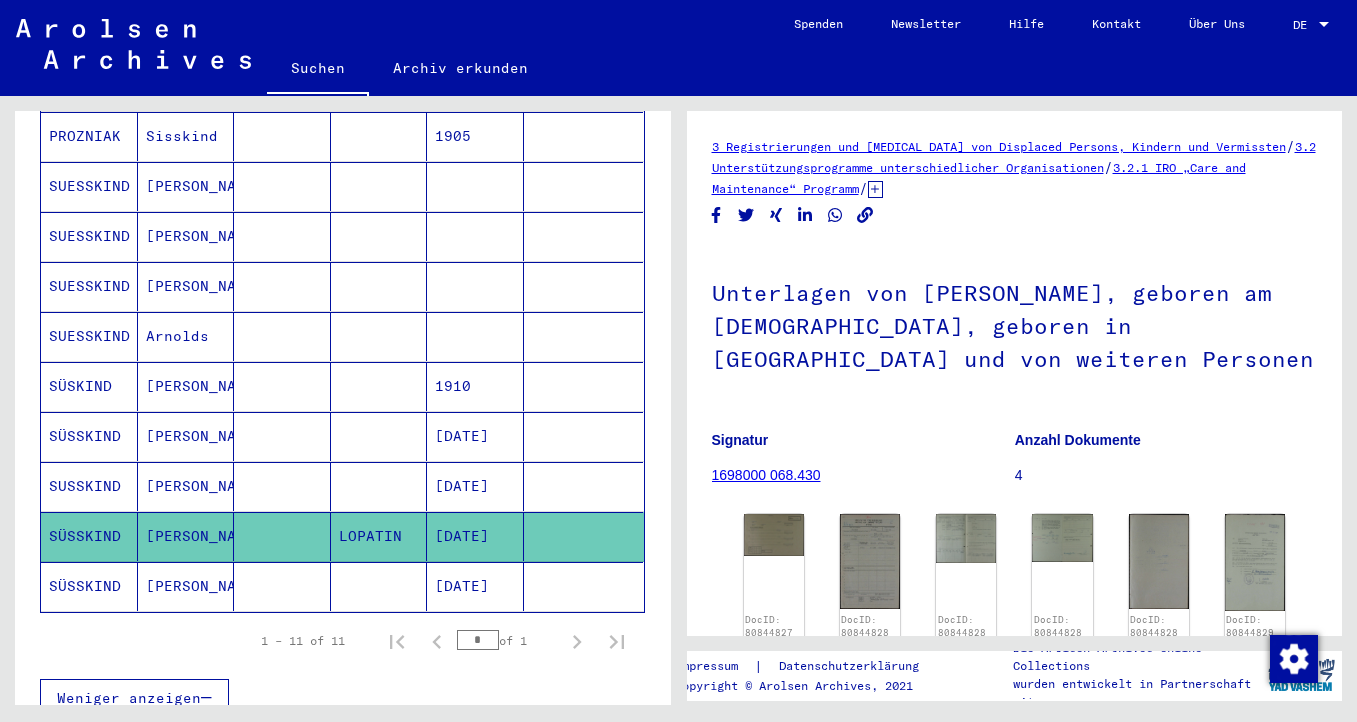 scroll, scrollTop: 438, scrollLeft: 0, axis: vertical 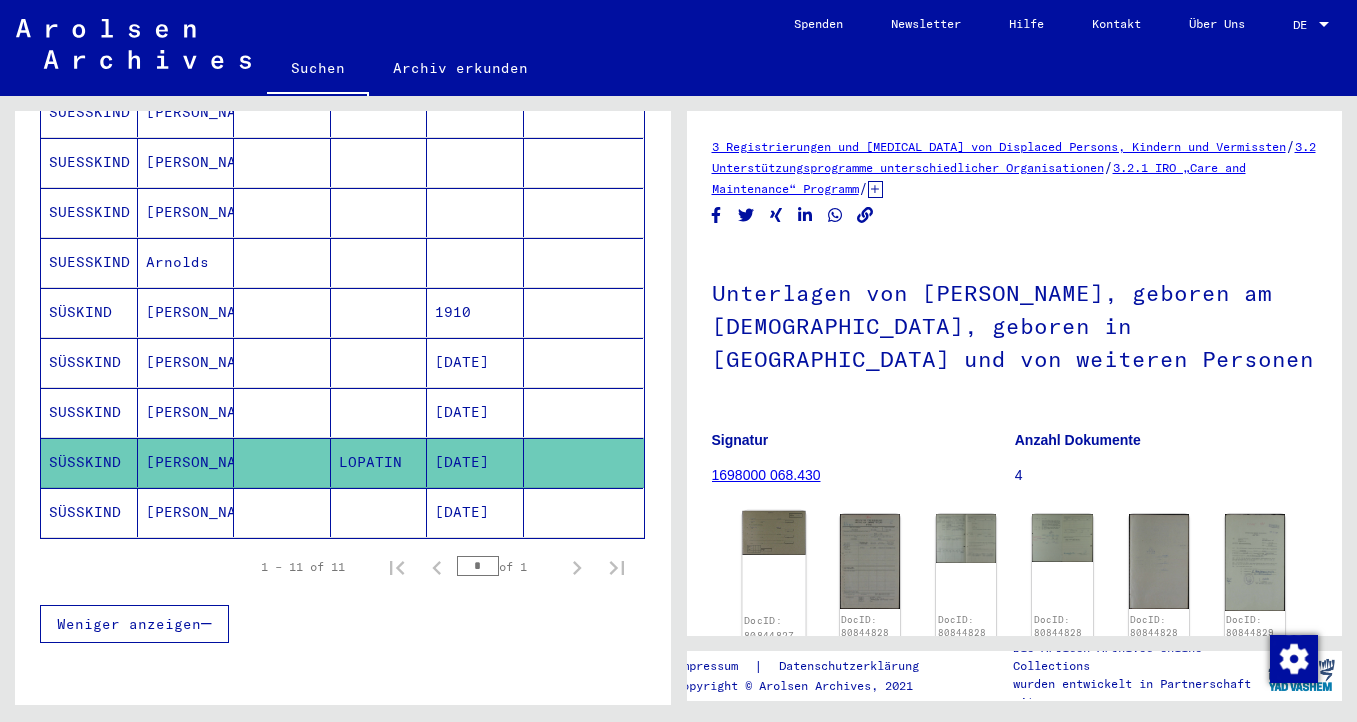 click 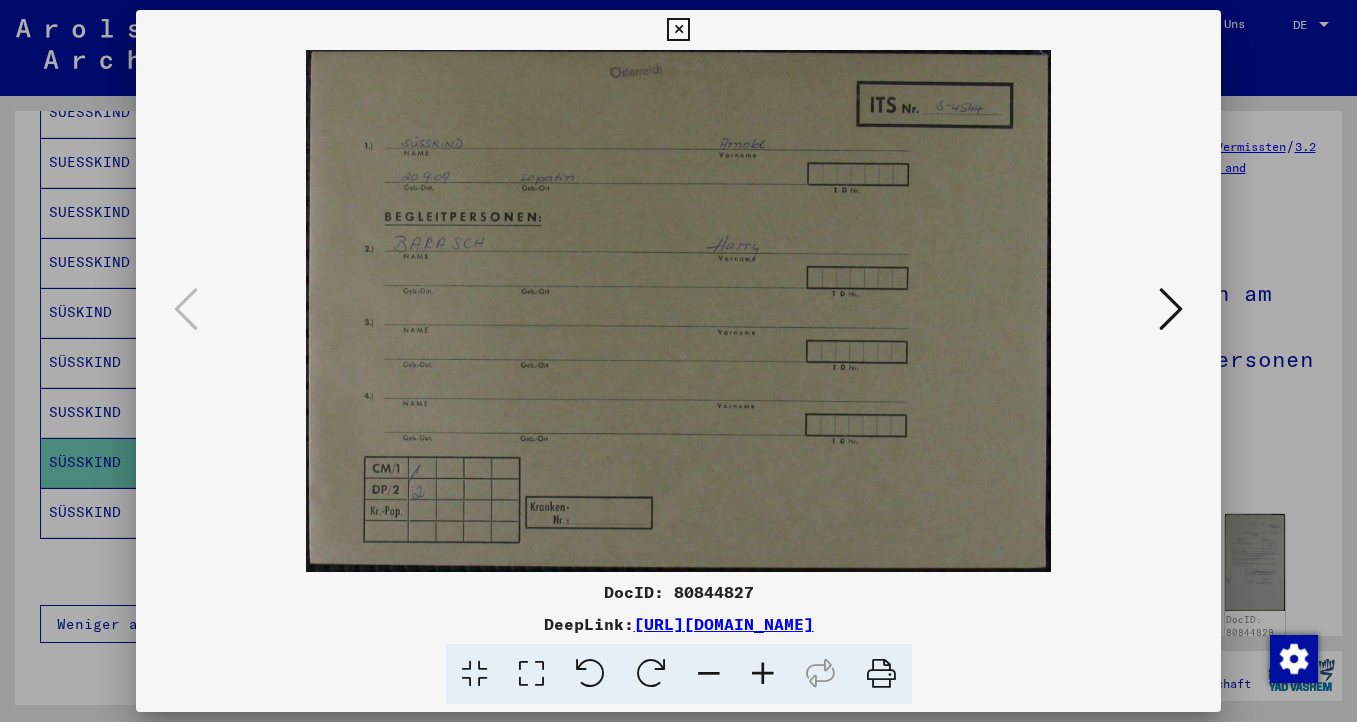type 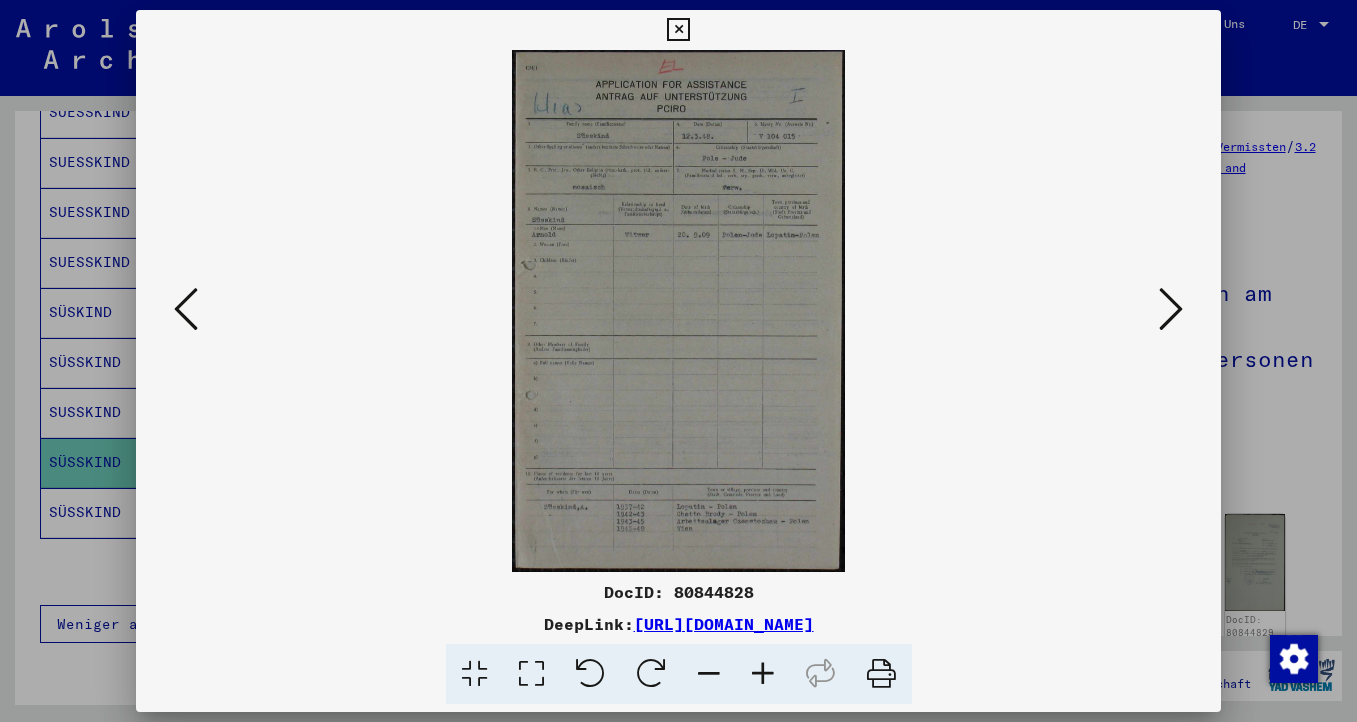 click at bounding box center [1171, 309] 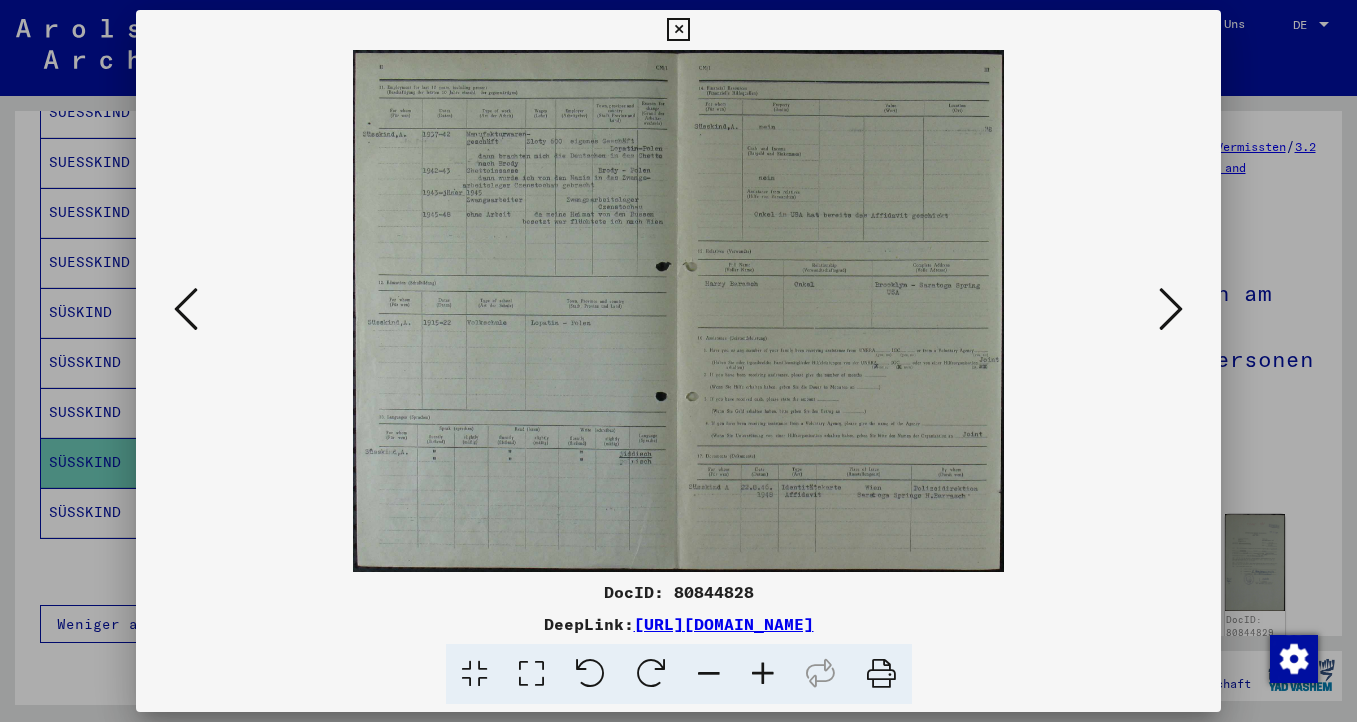 click at bounding box center (763, 674) 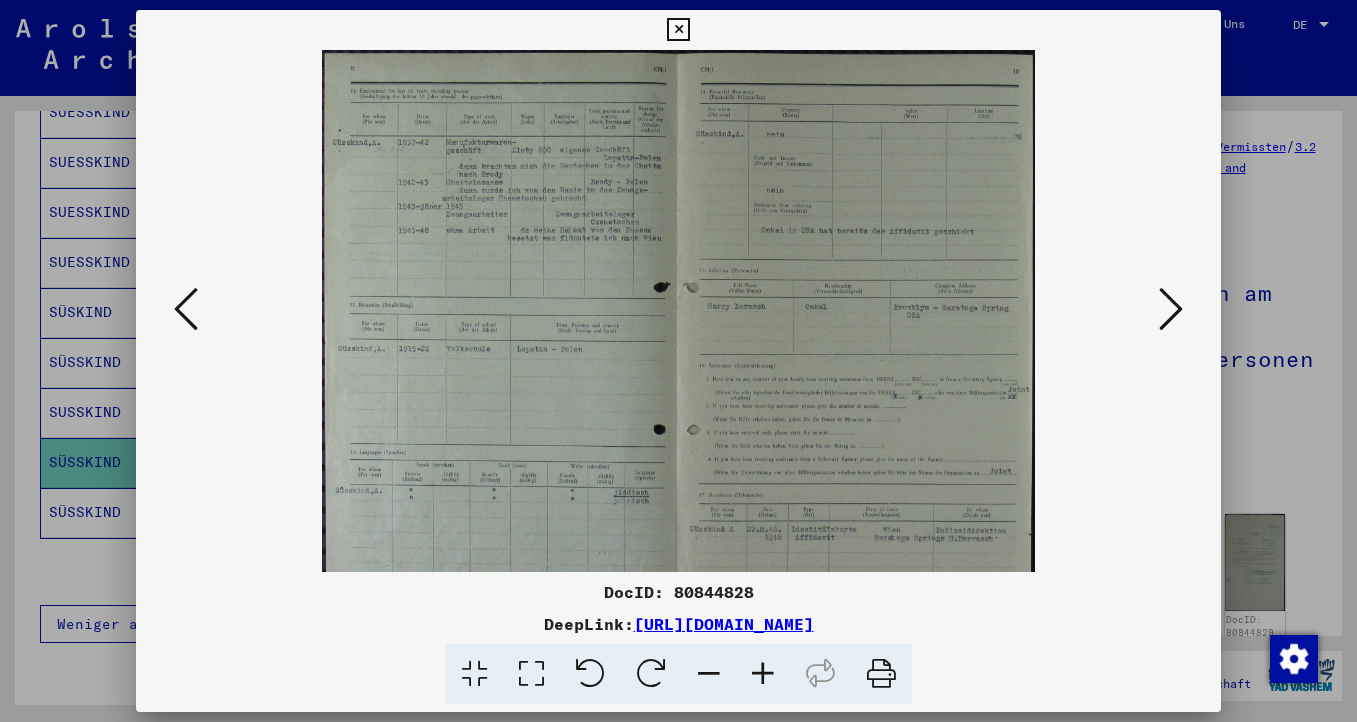 click at bounding box center [763, 674] 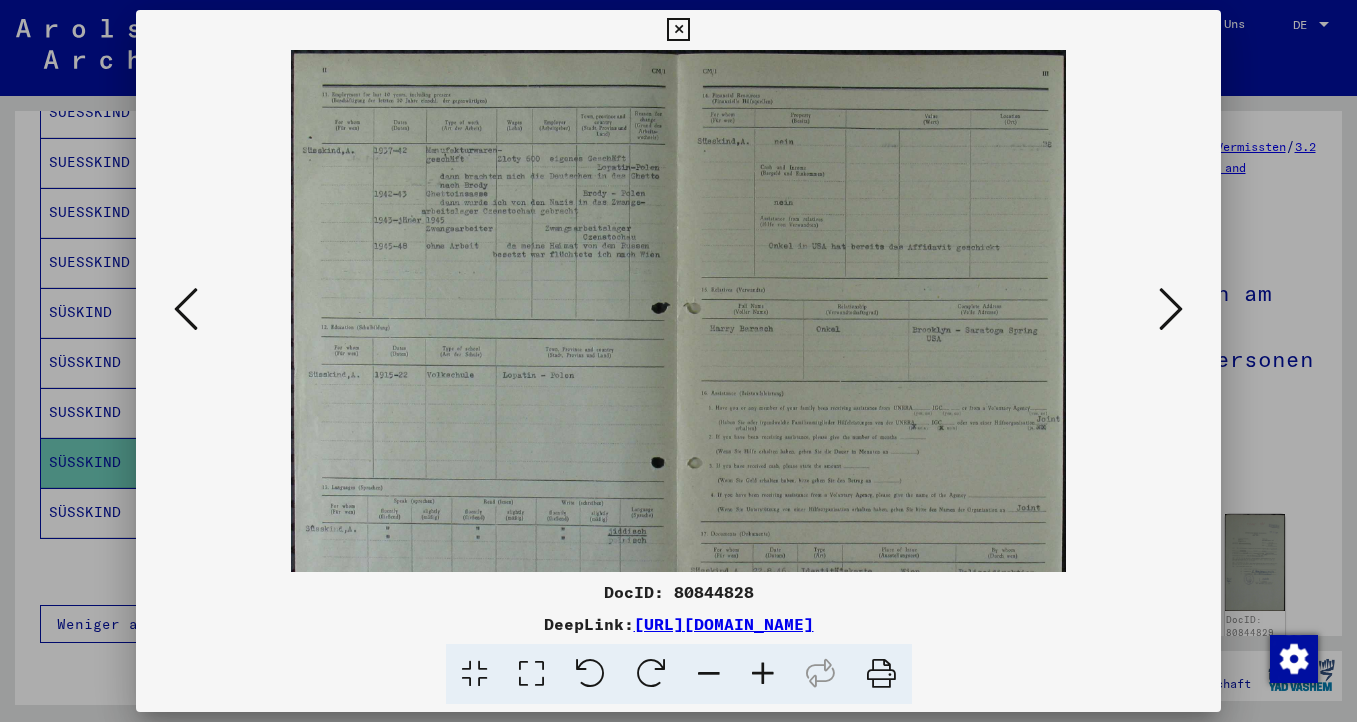 click at bounding box center [763, 674] 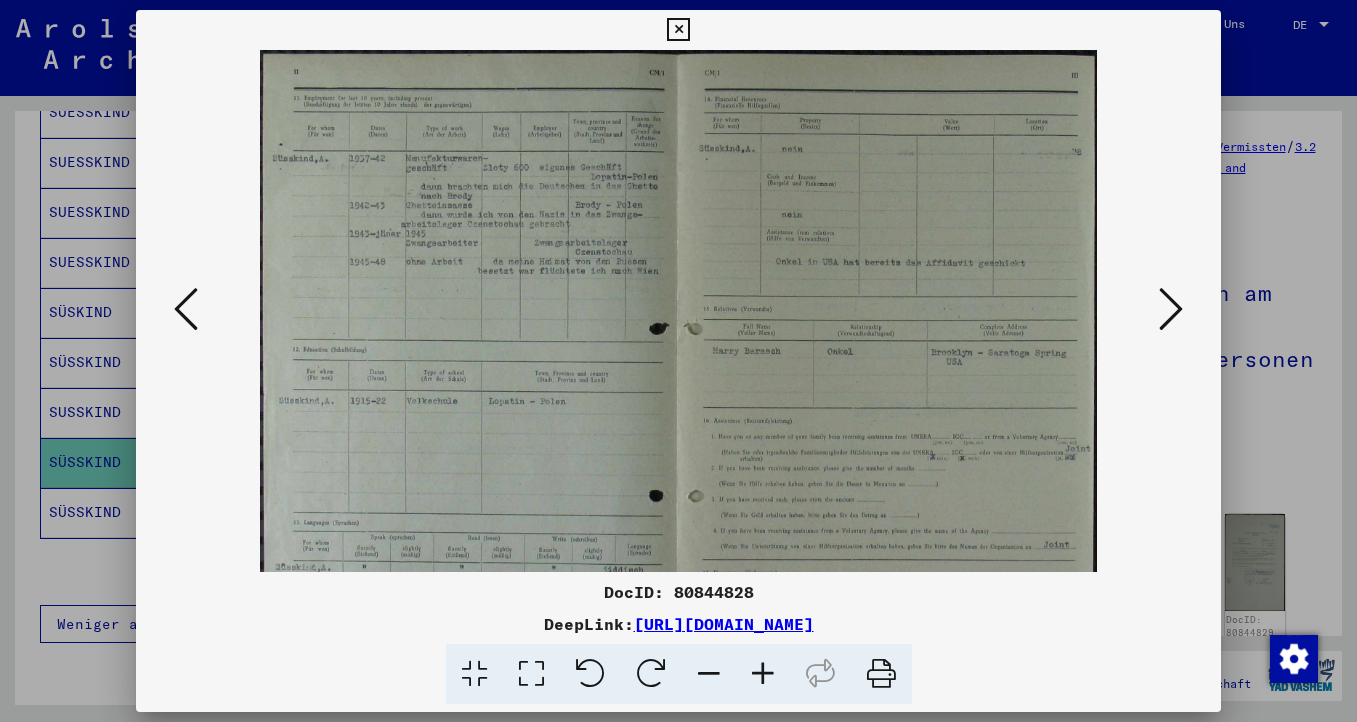 click at bounding box center [763, 674] 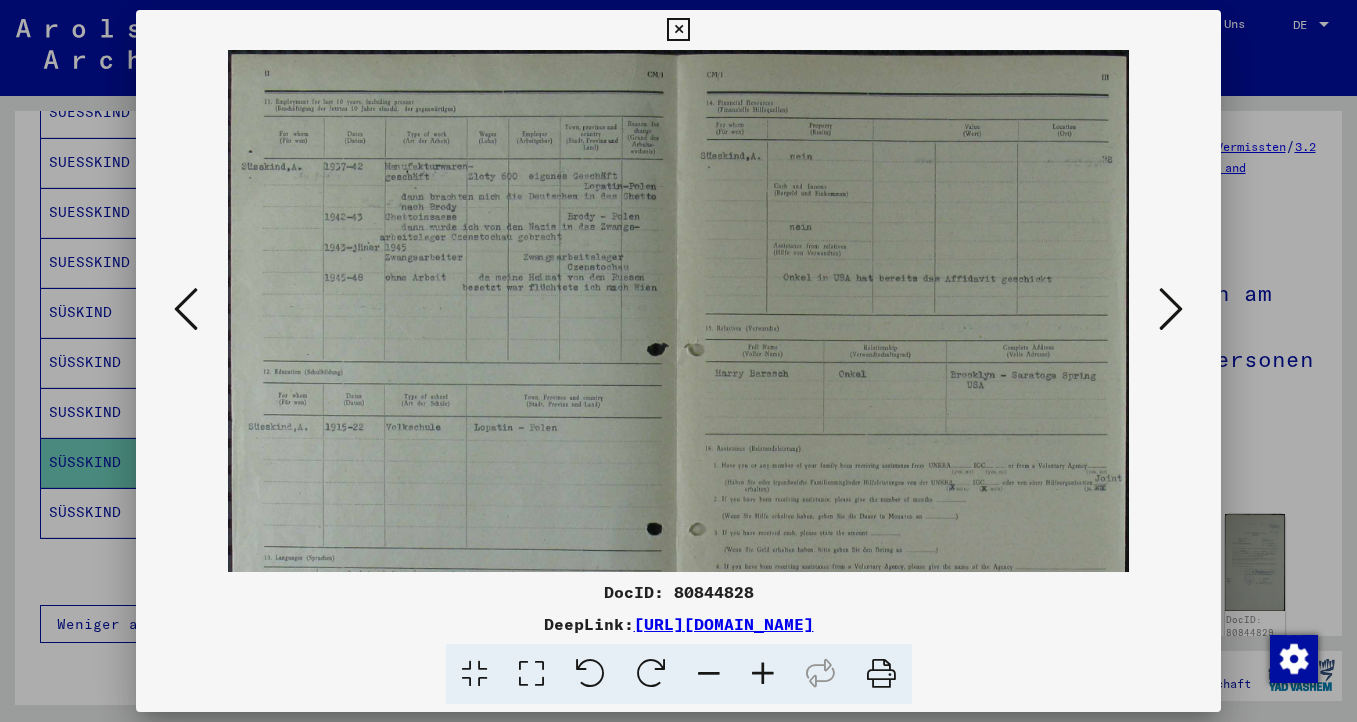 click at bounding box center (763, 674) 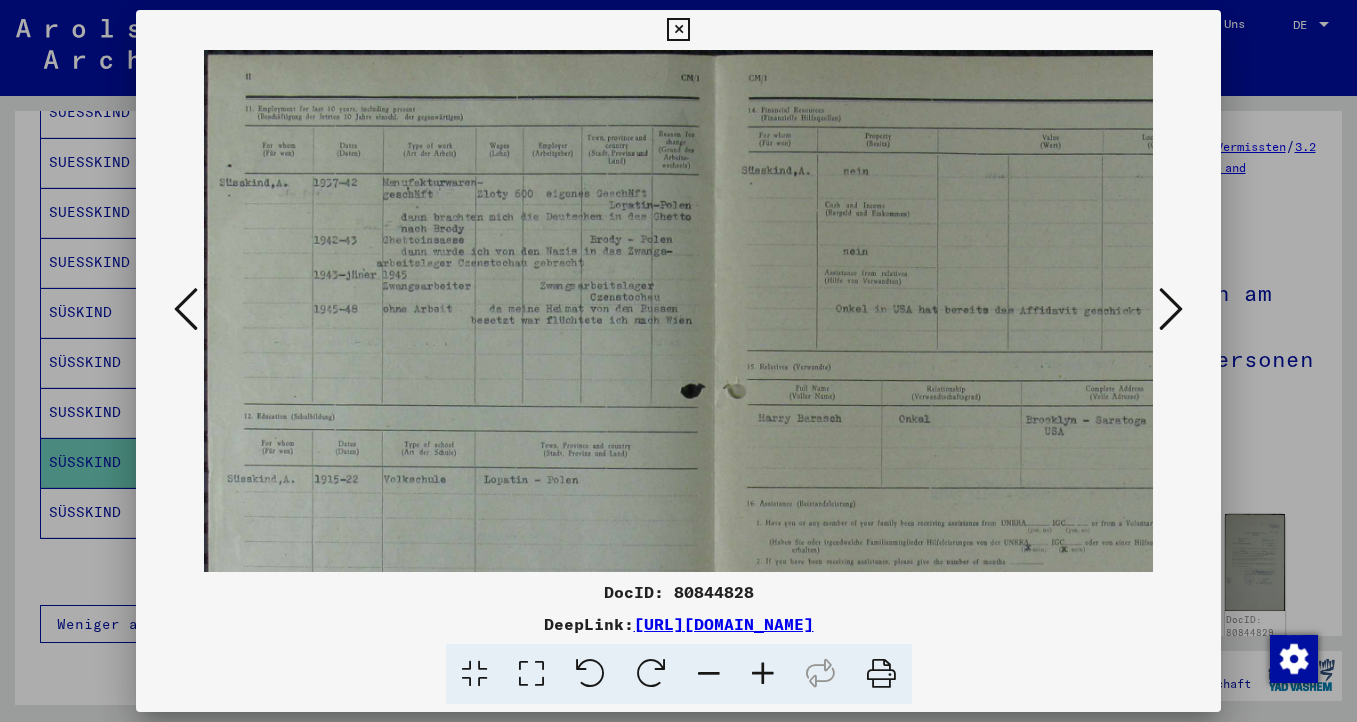 click at bounding box center (763, 674) 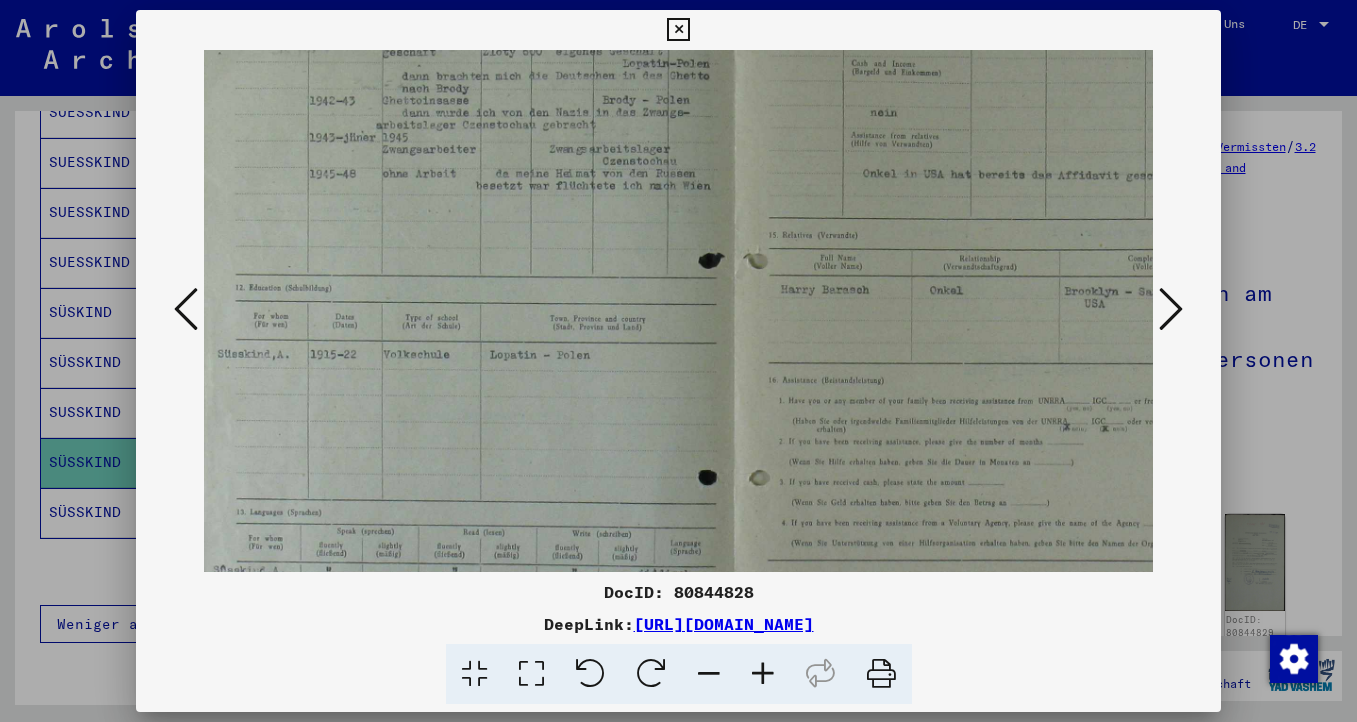 scroll, scrollTop: 180, scrollLeft: 11, axis: both 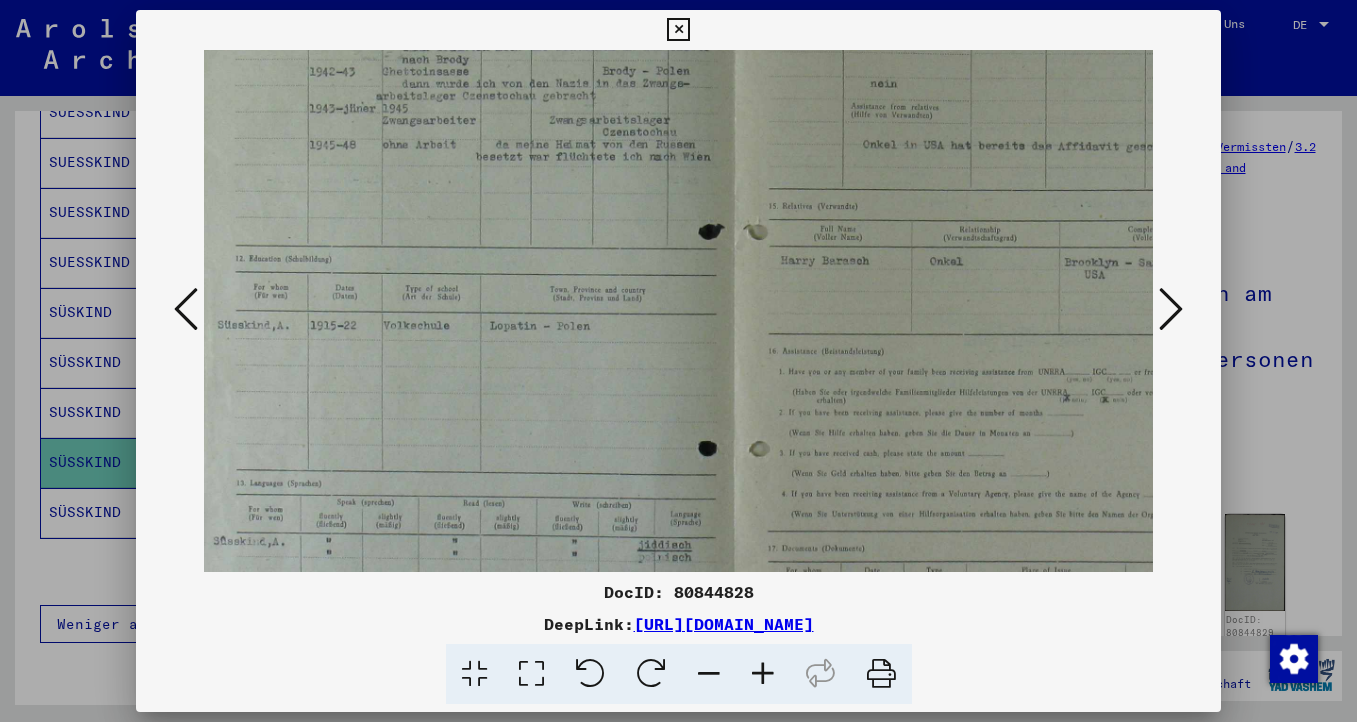 drag, startPoint x: 849, startPoint y: 455, endPoint x: 838, endPoint y: 276, distance: 179.33768 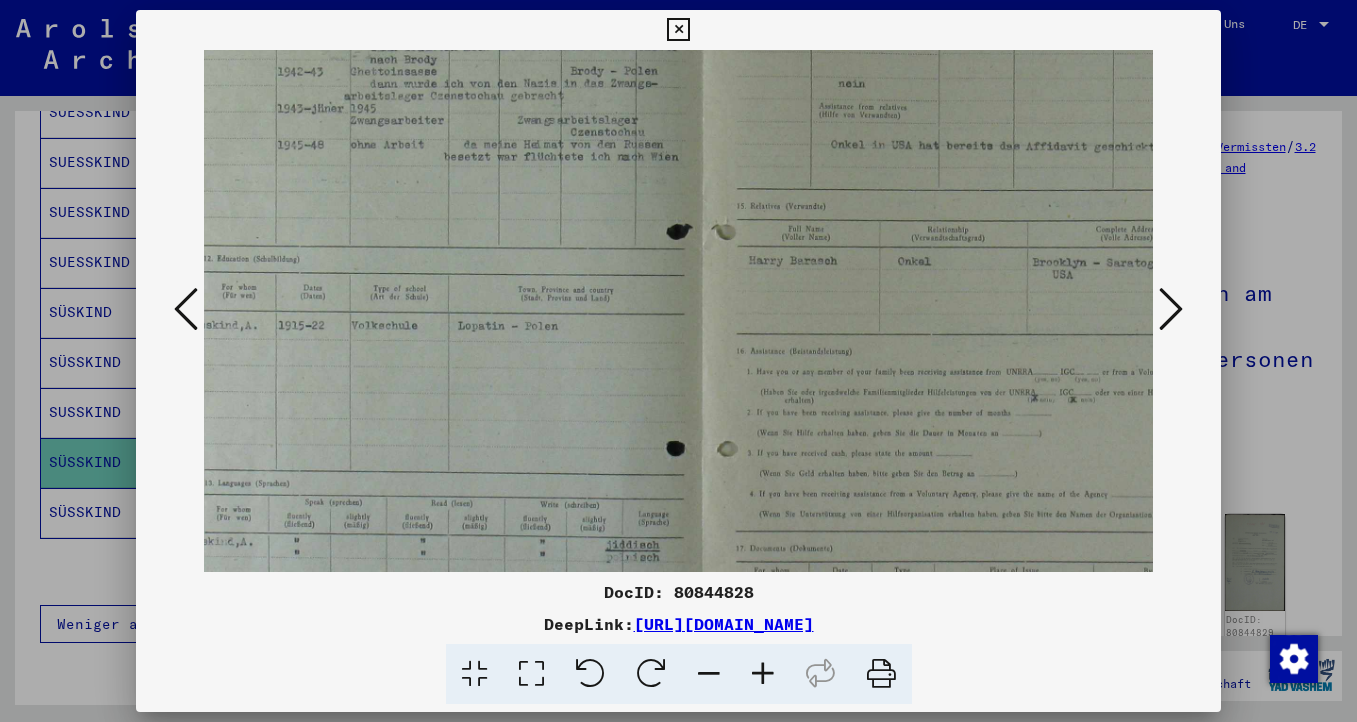 scroll, scrollTop: 179, scrollLeft: 42, axis: both 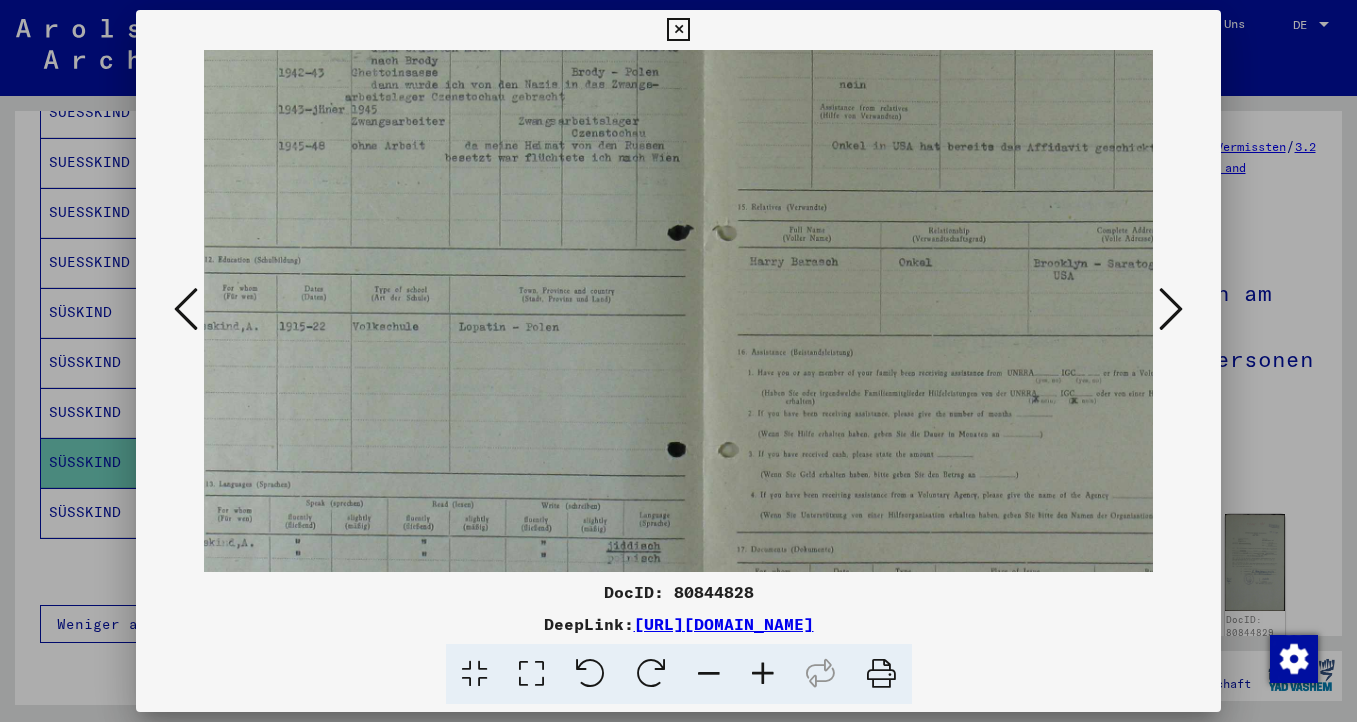 drag, startPoint x: 838, startPoint y: 418, endPoint x: 866, endPoint y: 381, distance: 46.400433 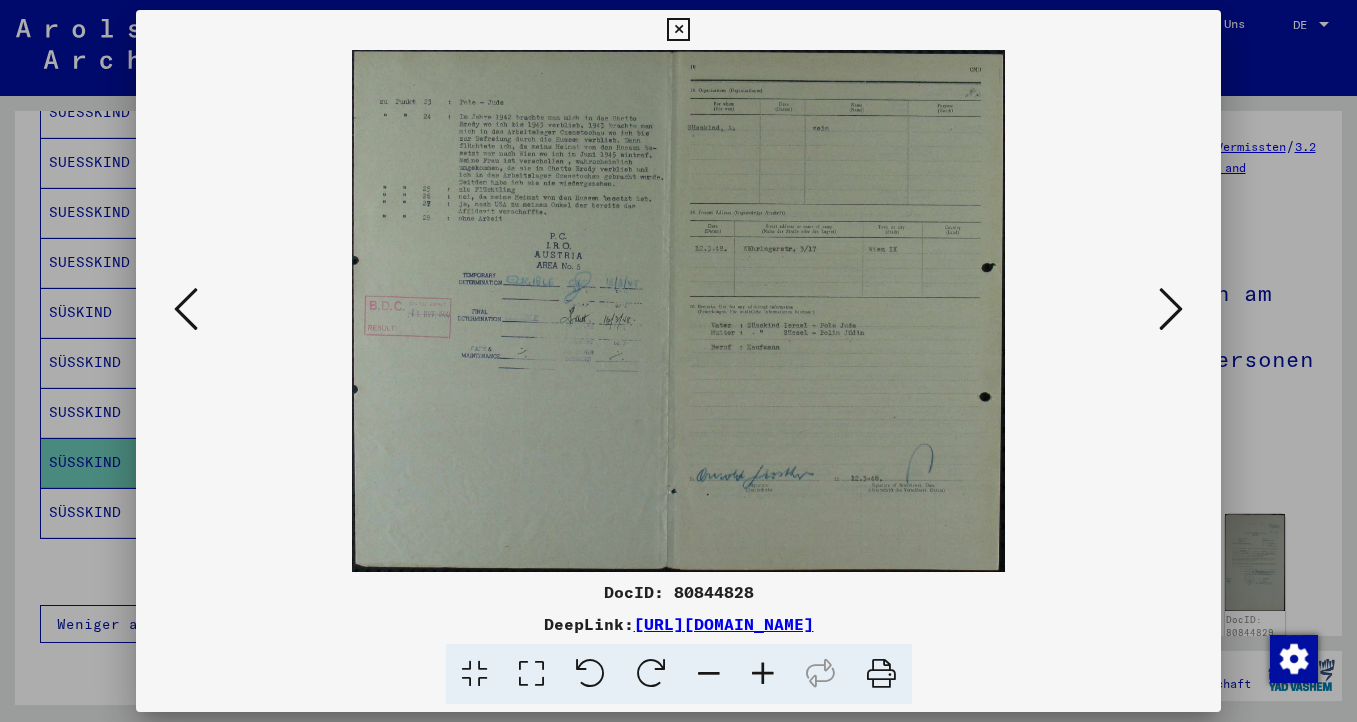 scroll, scrollTop: 0, scrollLeft: 0, axis: both 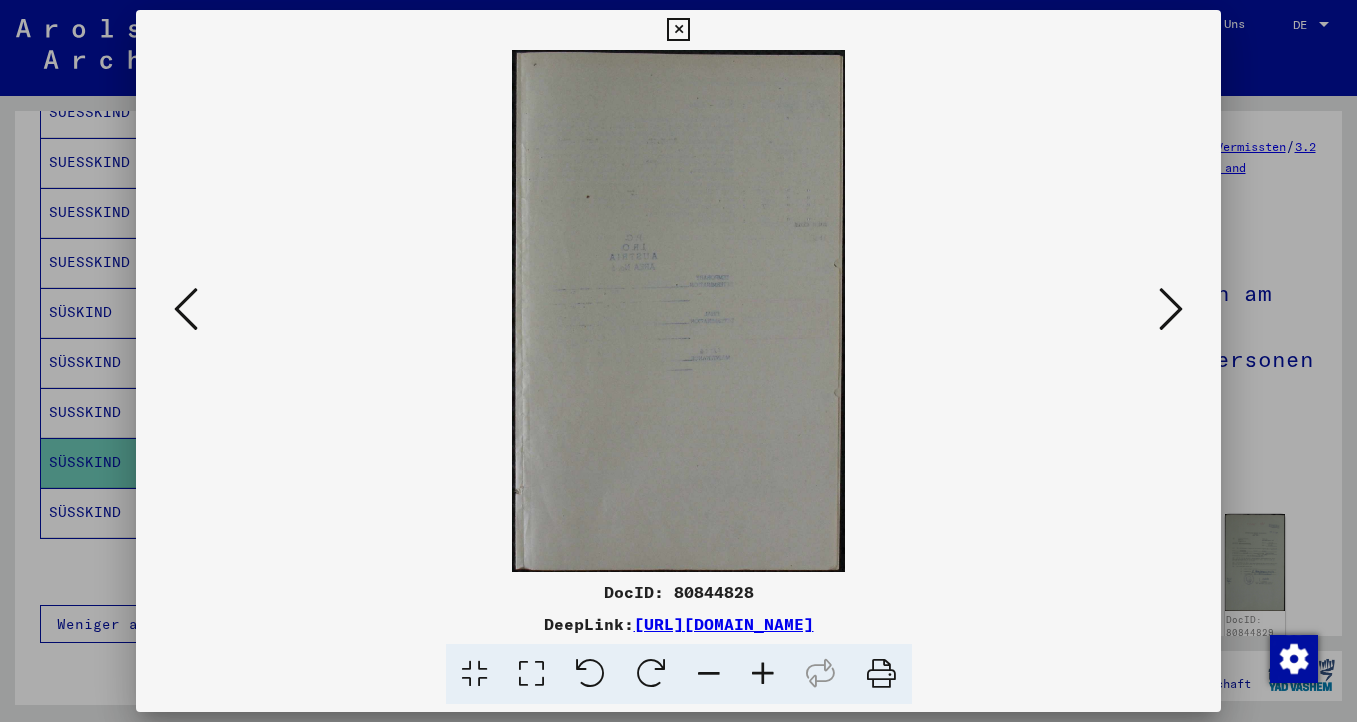 click at bounding box center (1171, 309) 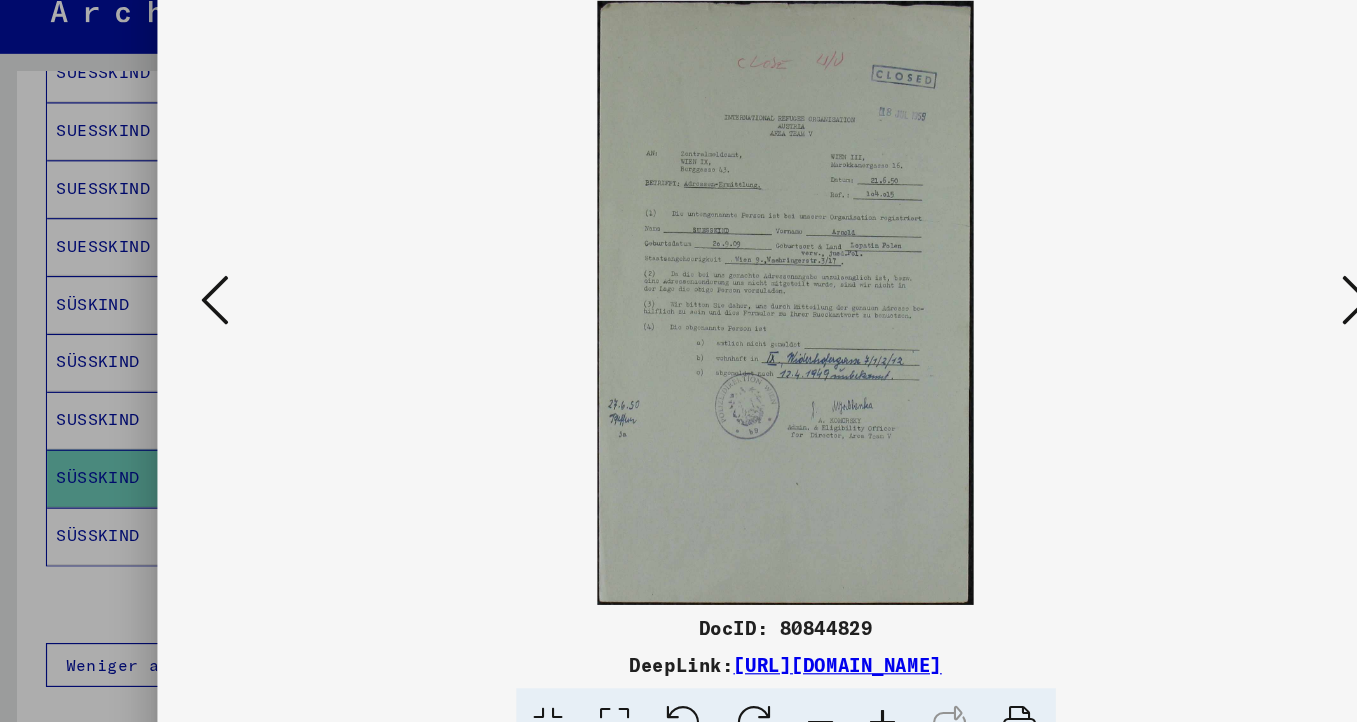 click at bounding box center [1171, 309] 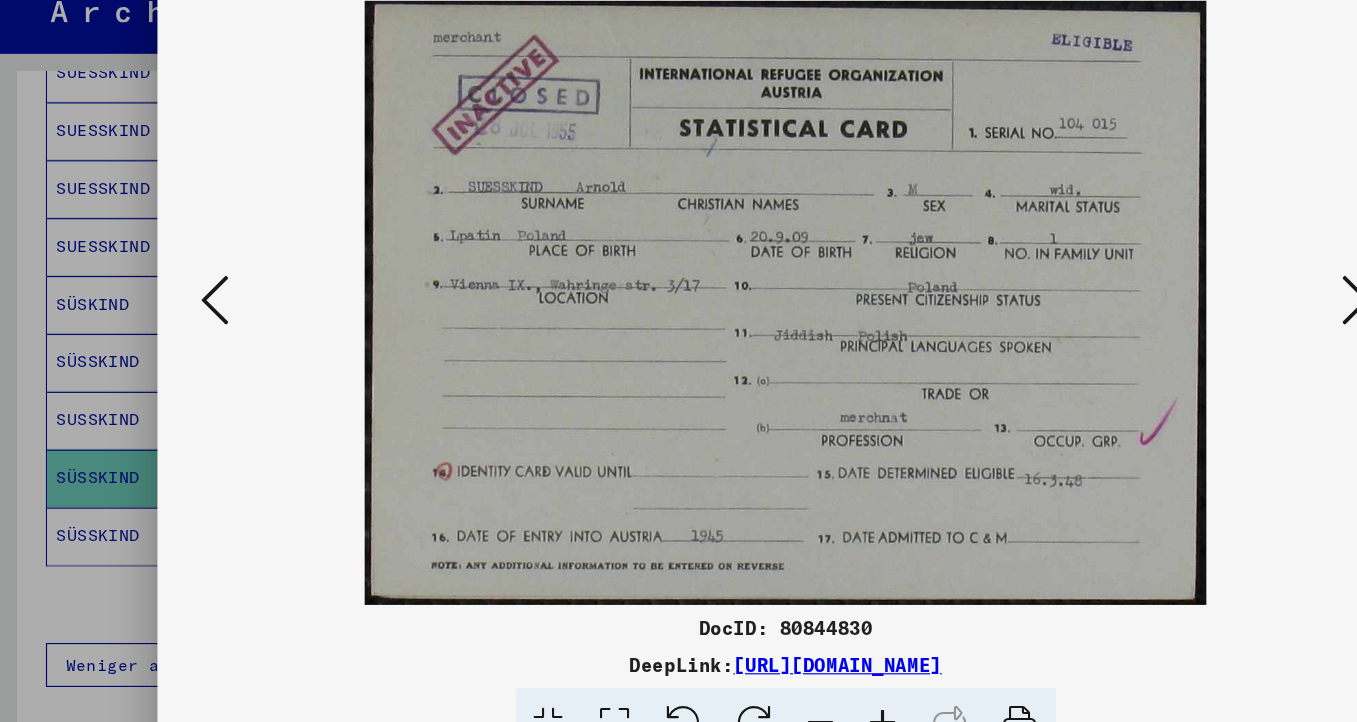 click at bounding box center (679, 311) 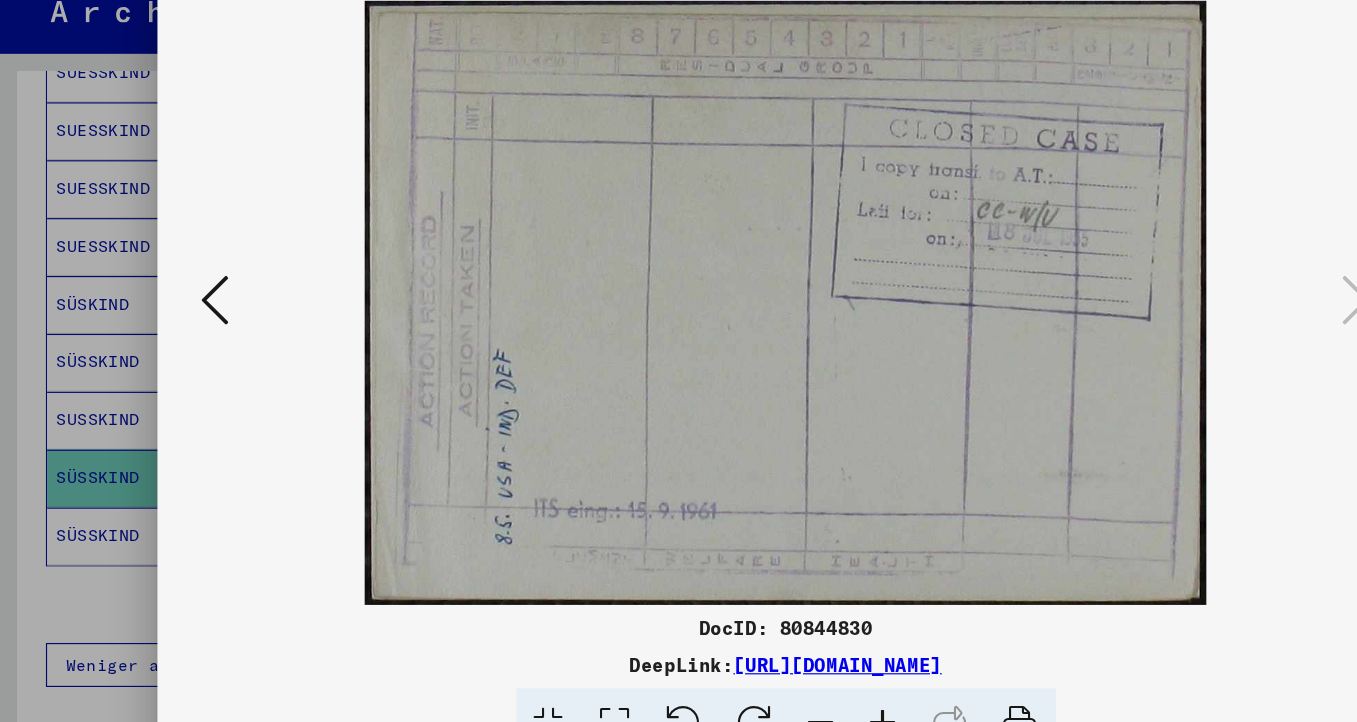drag, startPoint x: 1168, startPoint y: 322, endPoint x: 745, endPoint y: 113, distance: 471.81564 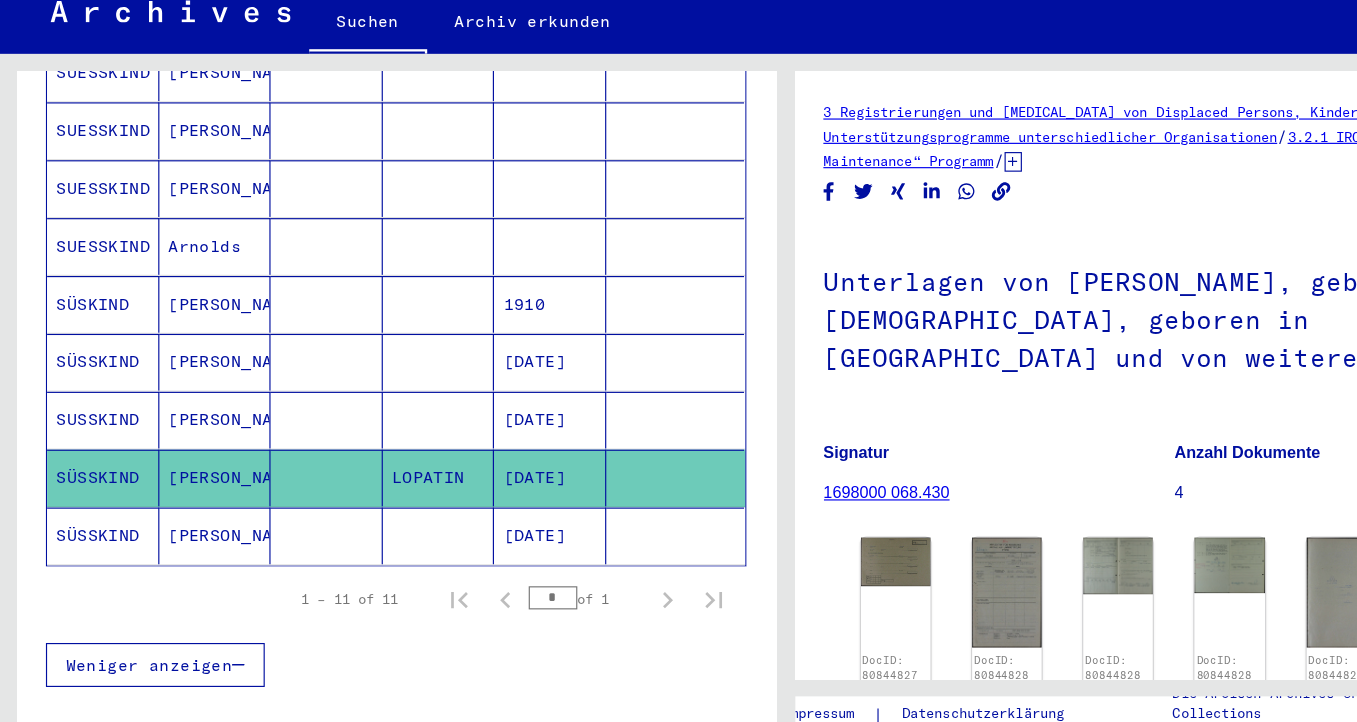 drag, startPoint x: 745, startPoint y: 113, endPoint x: 54, endPoint y: 550, distance: 817.5879 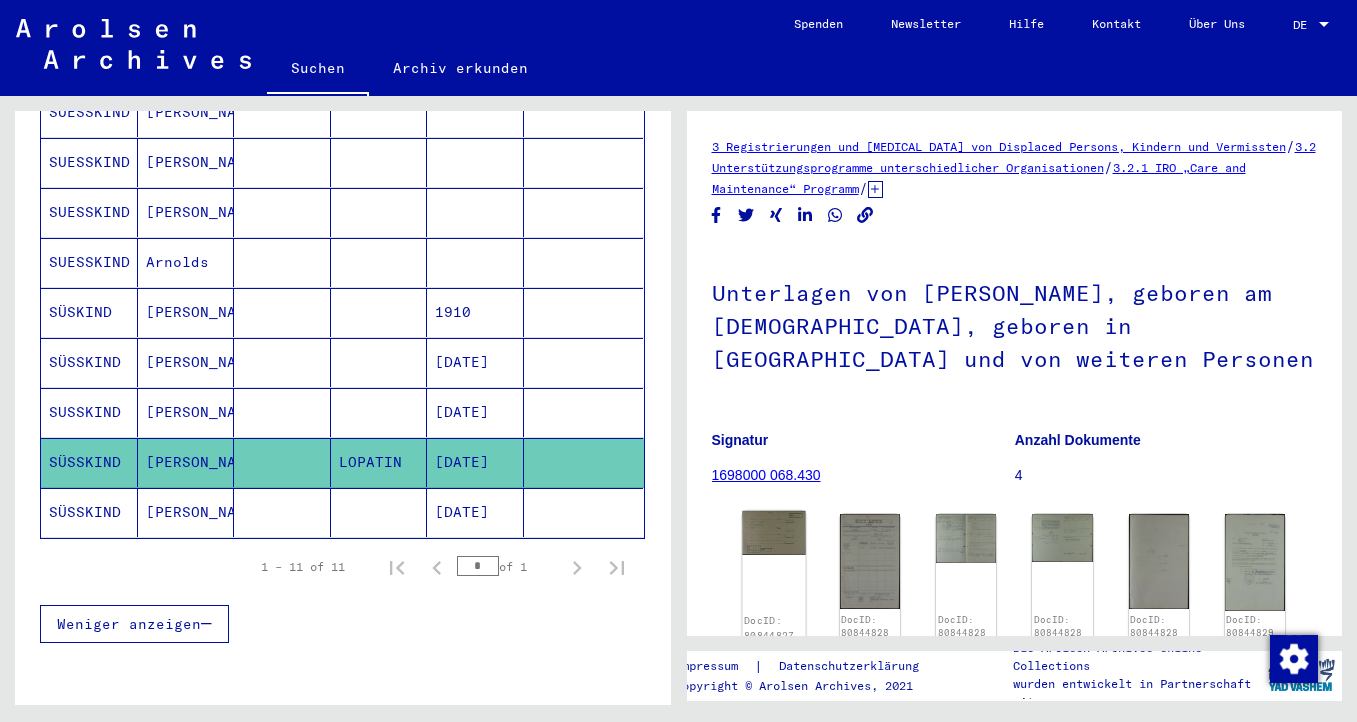 click 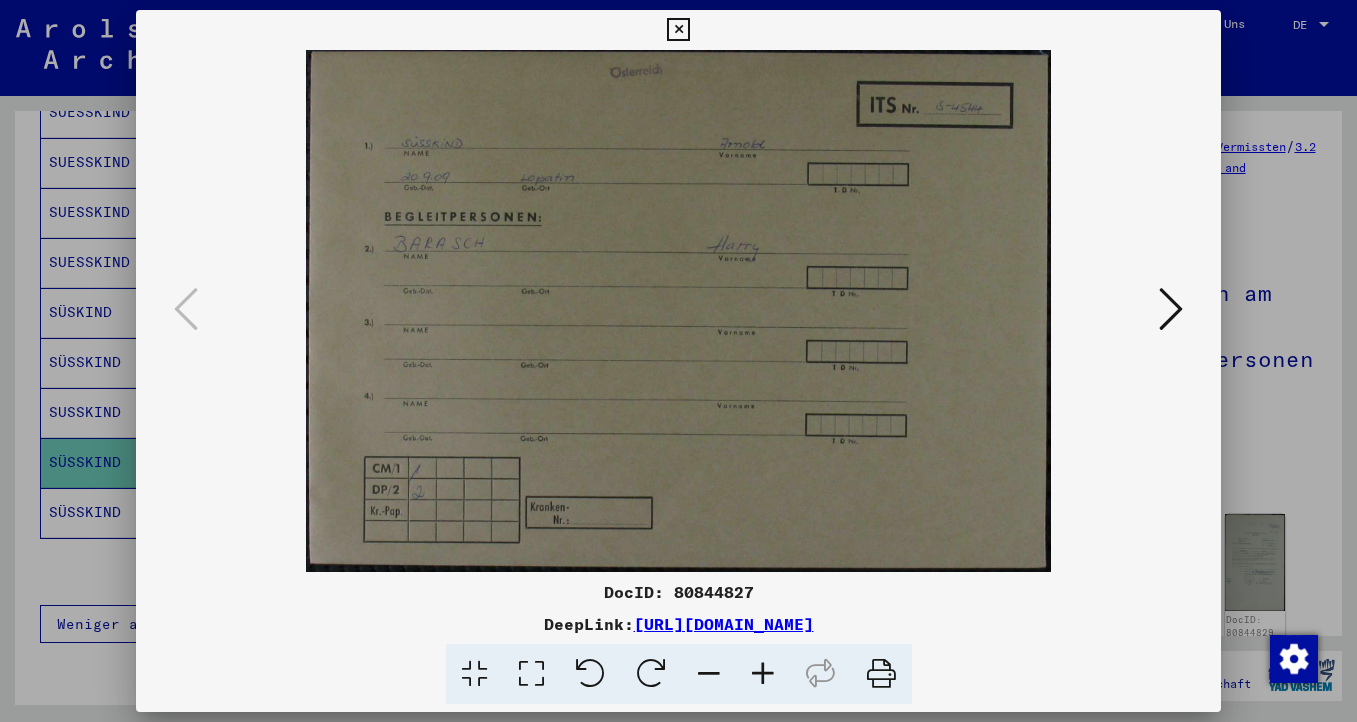 click at bounding box center [678, 30] 